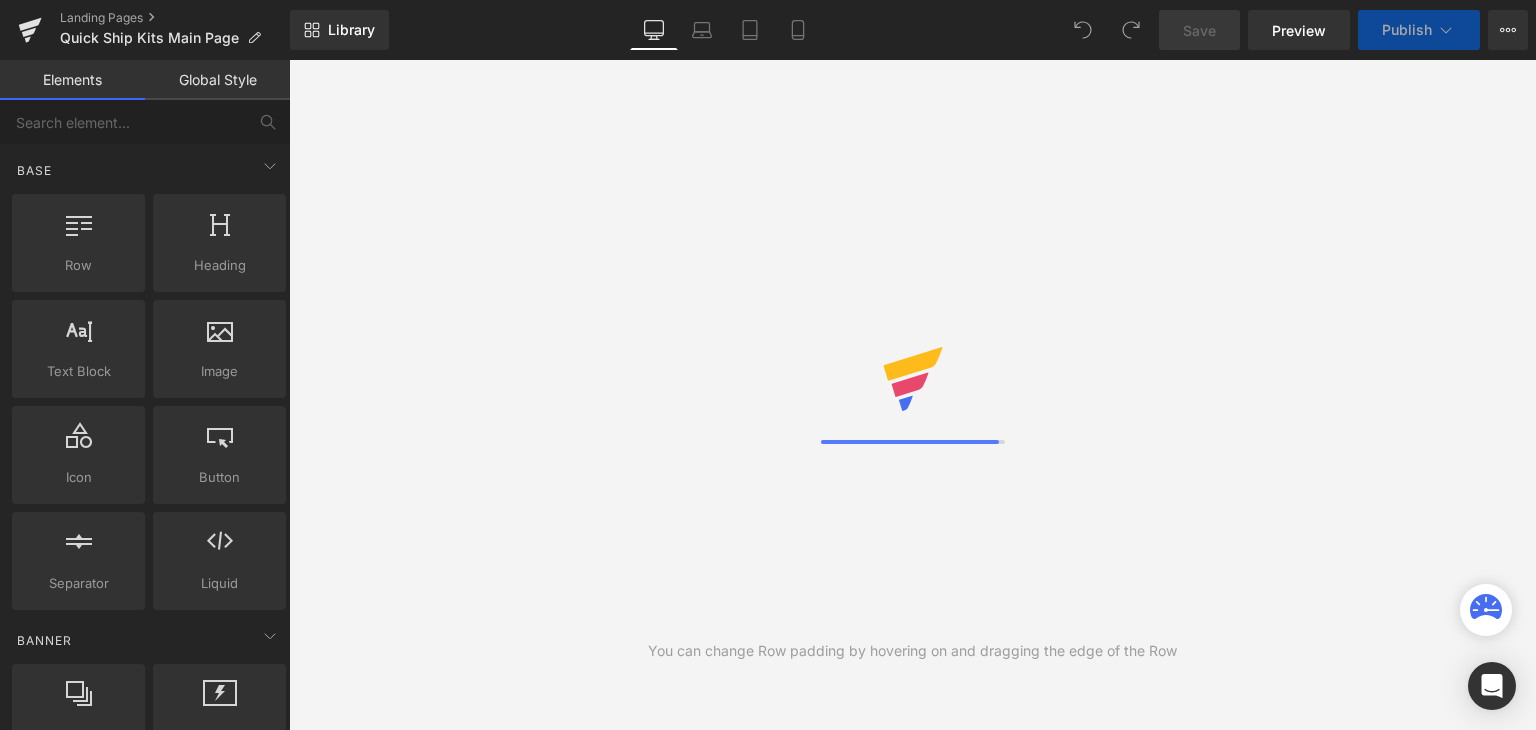 scroll, scrollTop: 0, scrollLeft: 0, axis: both 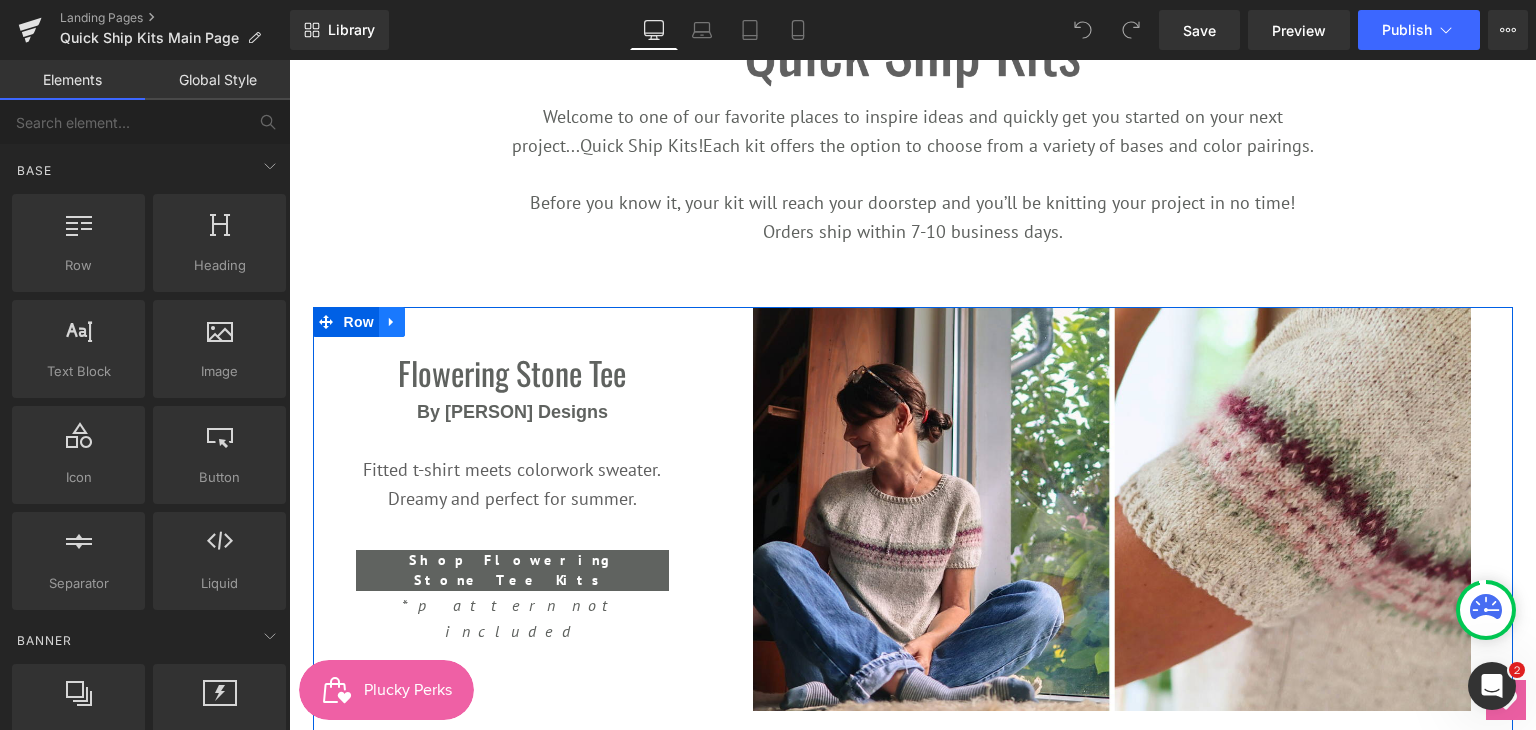click at bounding box center [392, 322] 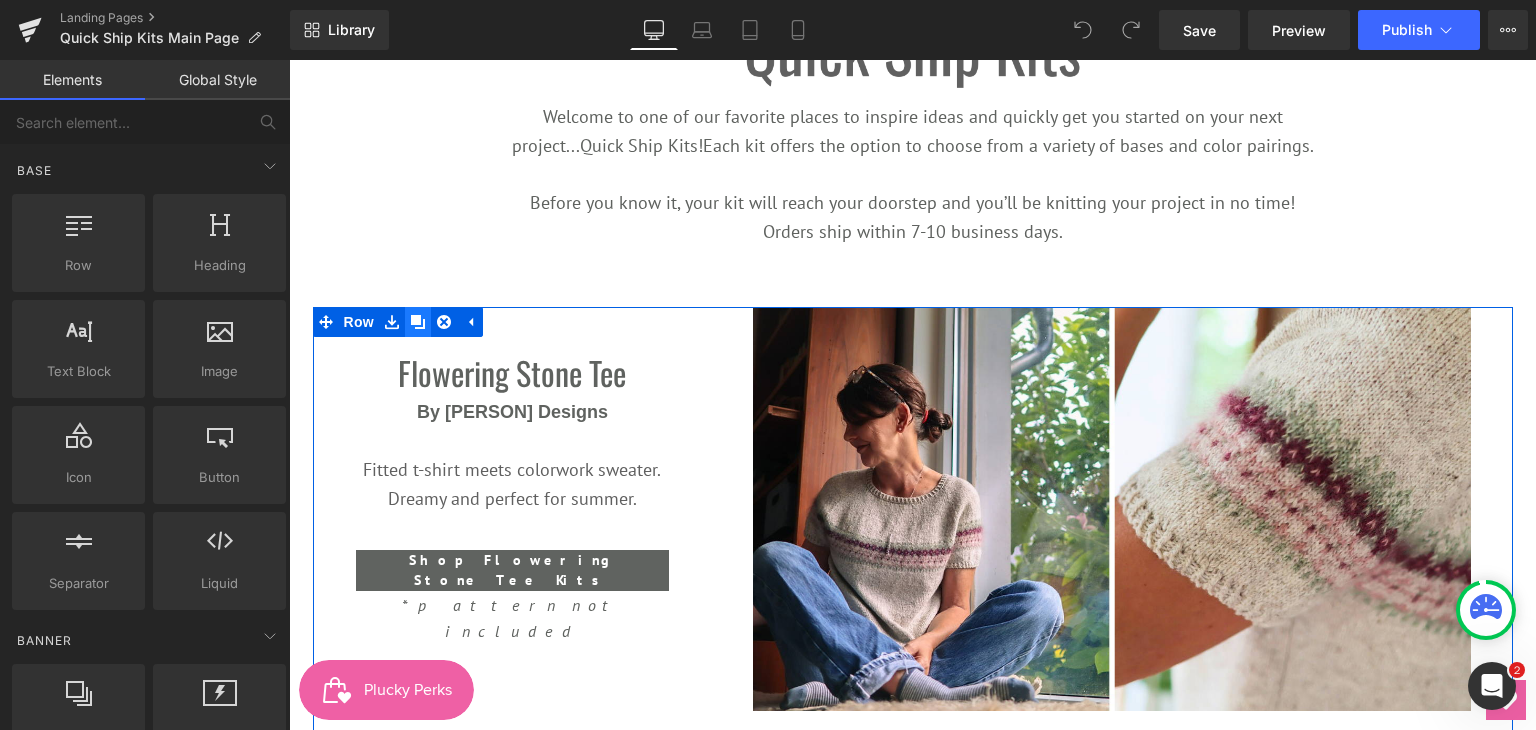 click 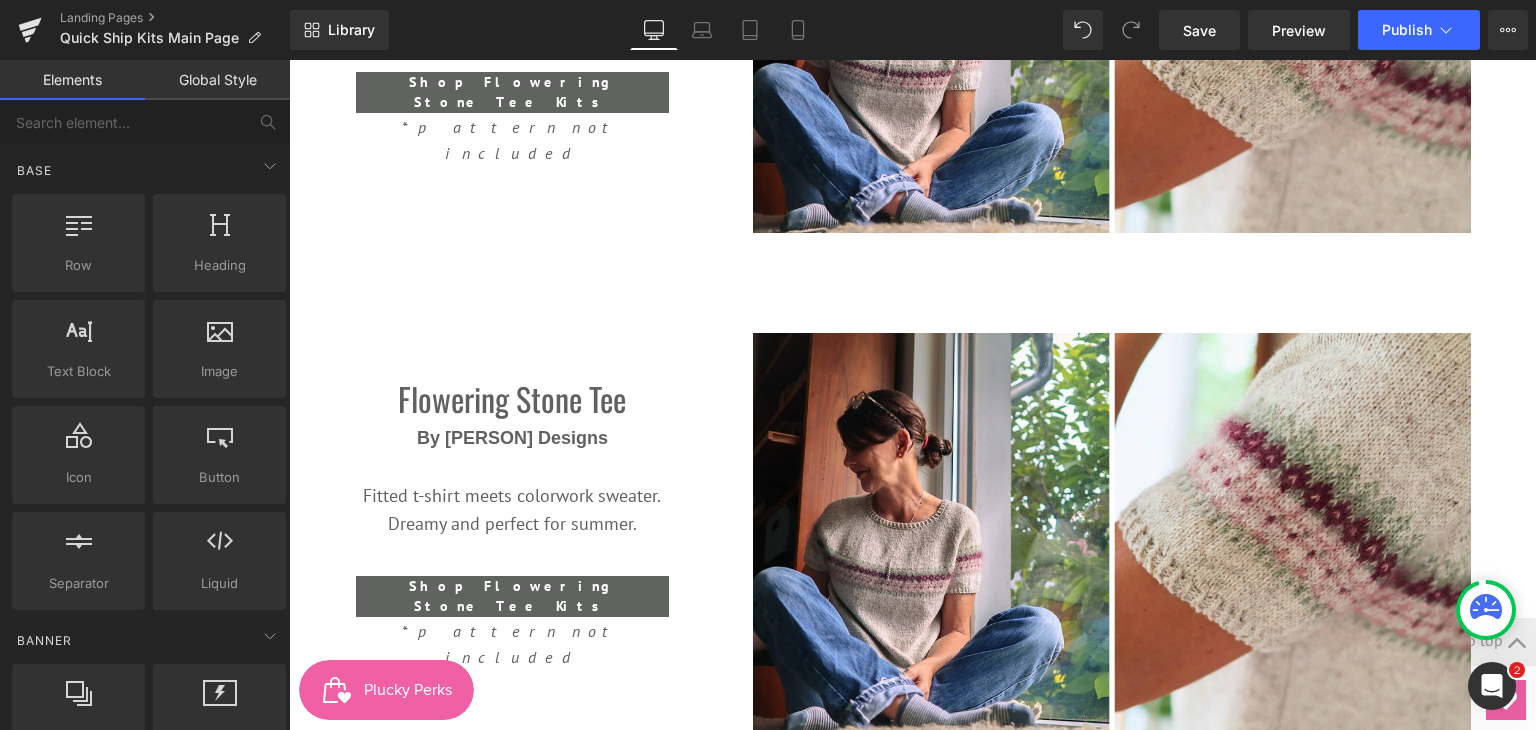 scroll, scrollTop: 670, scrollLeft: 0, axis: vertical 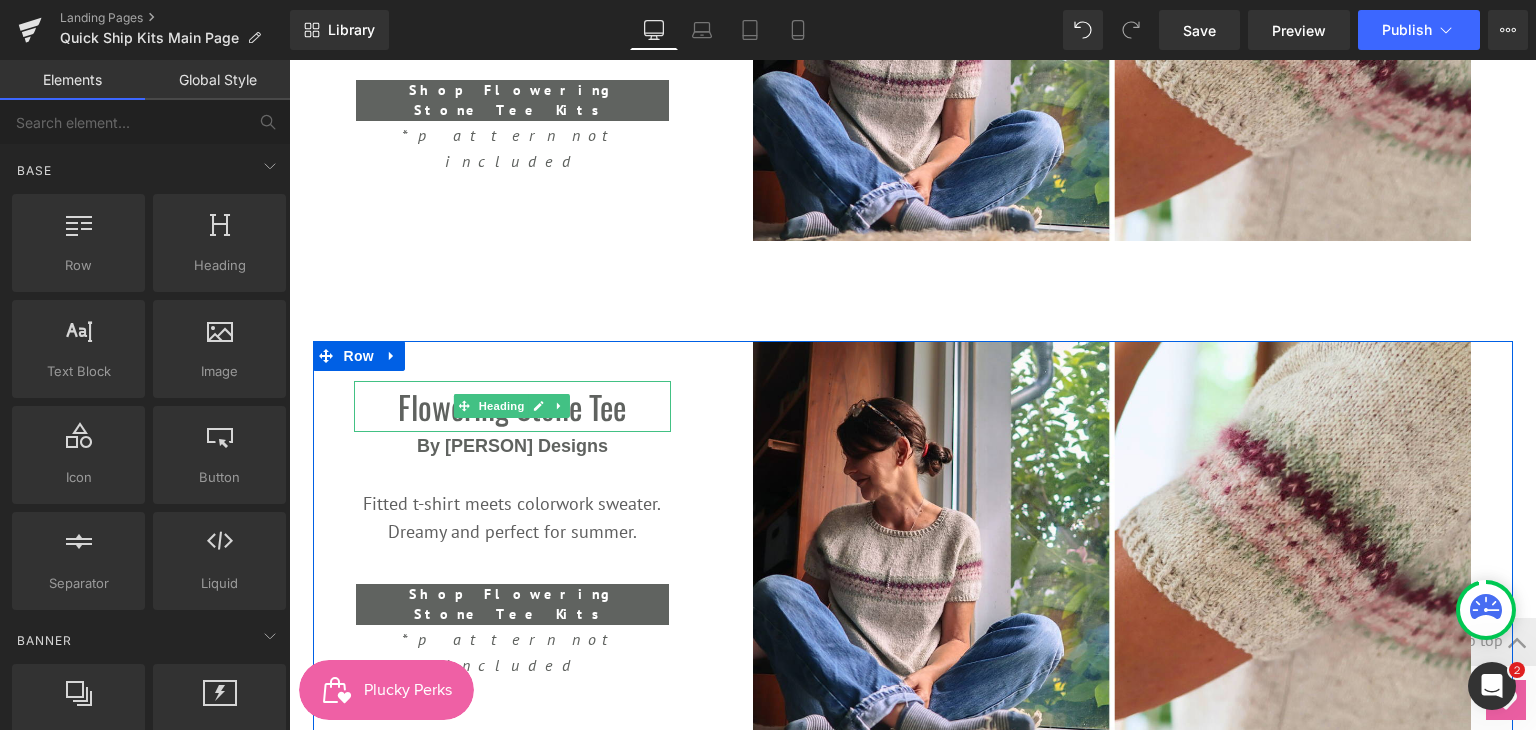 click on "Flowering Stone Tee" at bounding box center [513, 406] 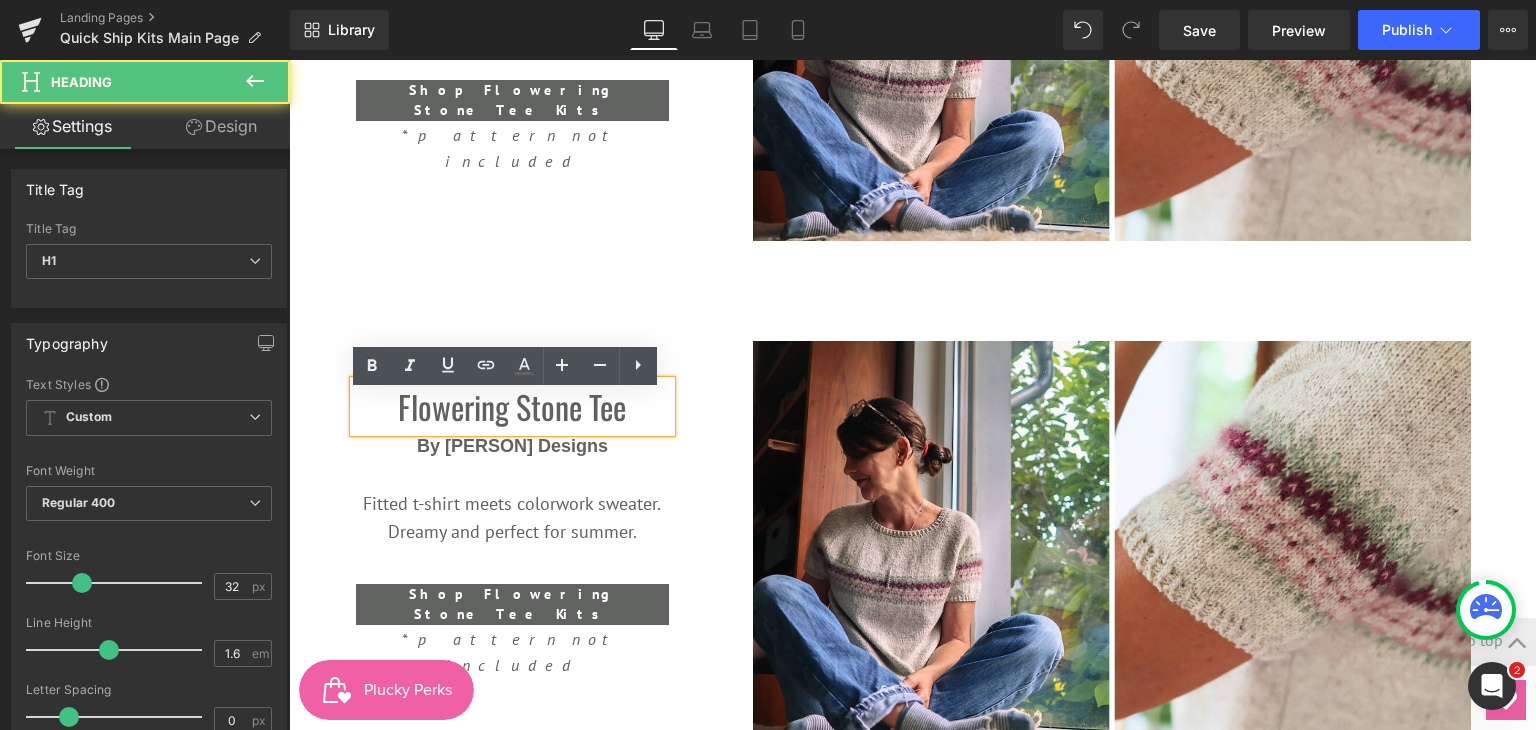 click on "Flowering Stone Tee" at bounding box center (513, 406) 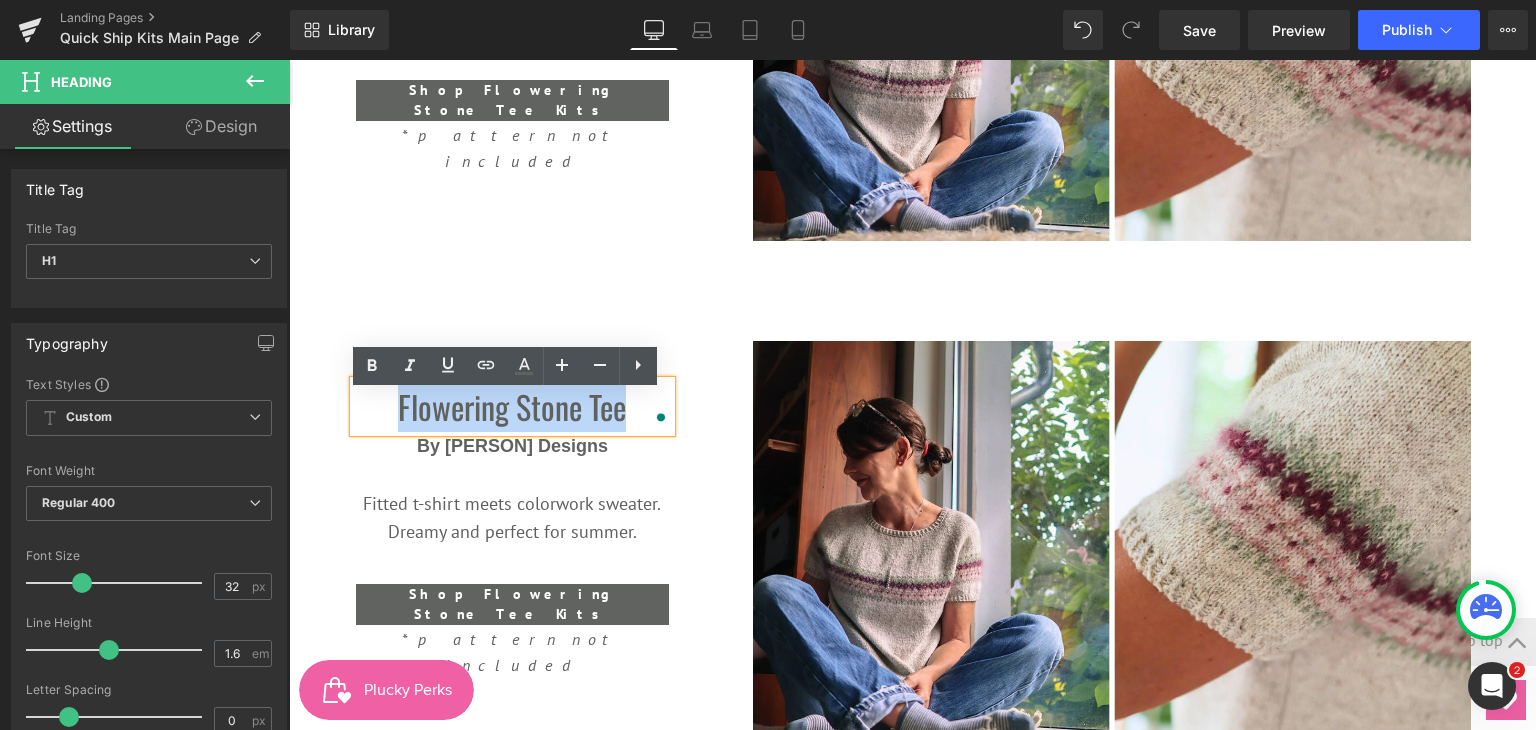 drag, startPoint x: 389, startPoint y: 417, endPoint x: 618, endPoint y: 419, distance: 229.00873 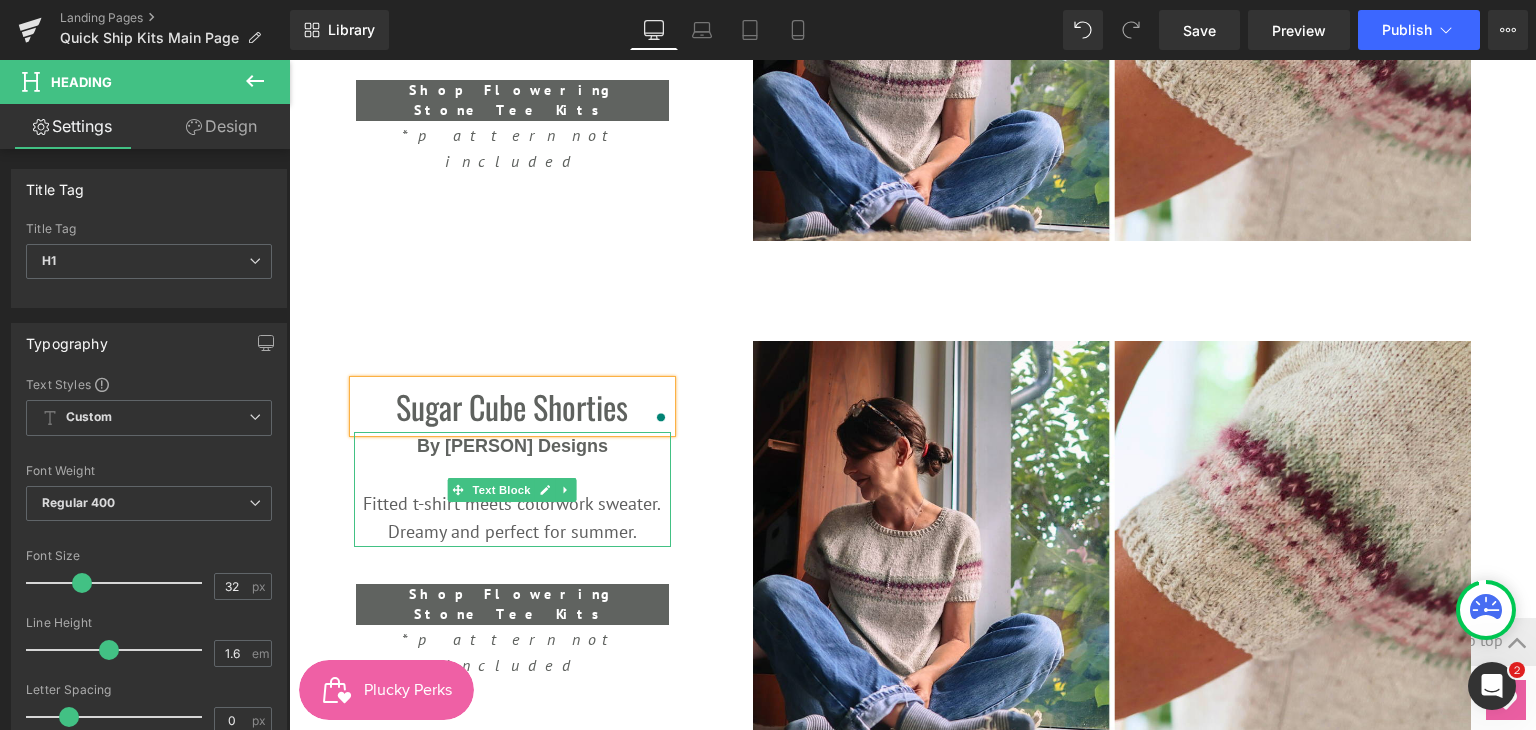 click on "By [PERSON] Designs" at bounding box center (512, 446) 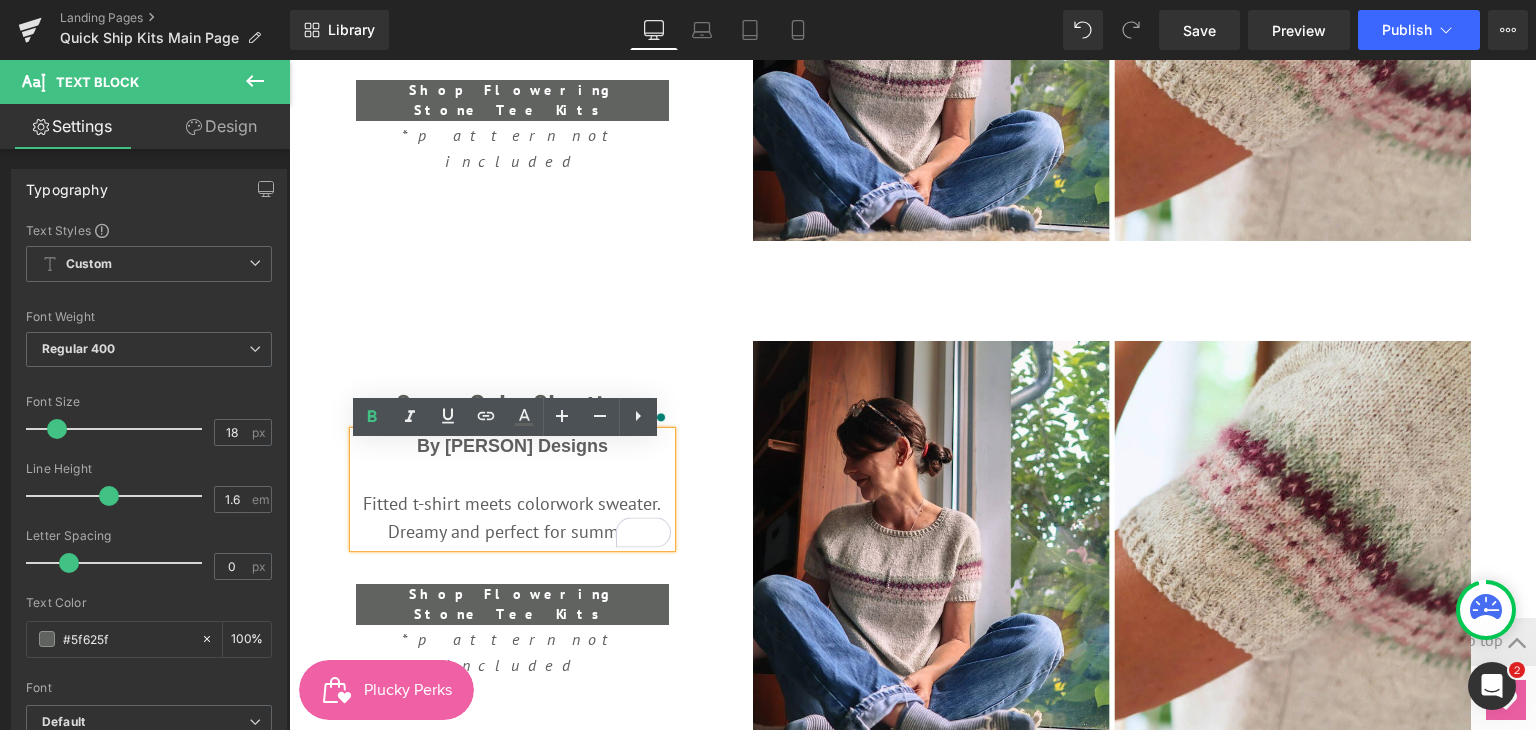 drag, startPoint x: 618, startPoint y: 462, endPoint x: 432, endPoint y: 457, distance: 186.0672 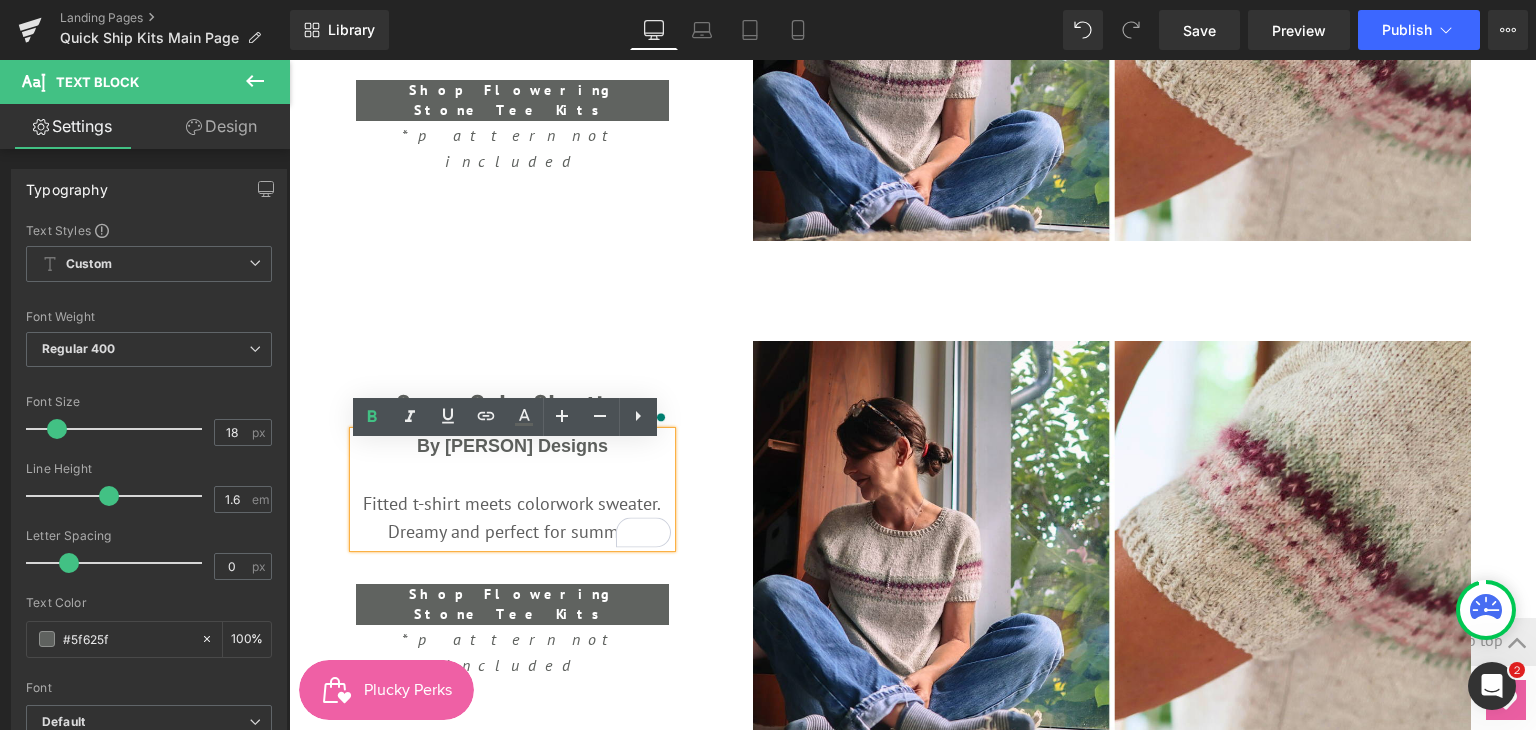 click on "By [PERSON] Designs" at bounding box center (513, 446) 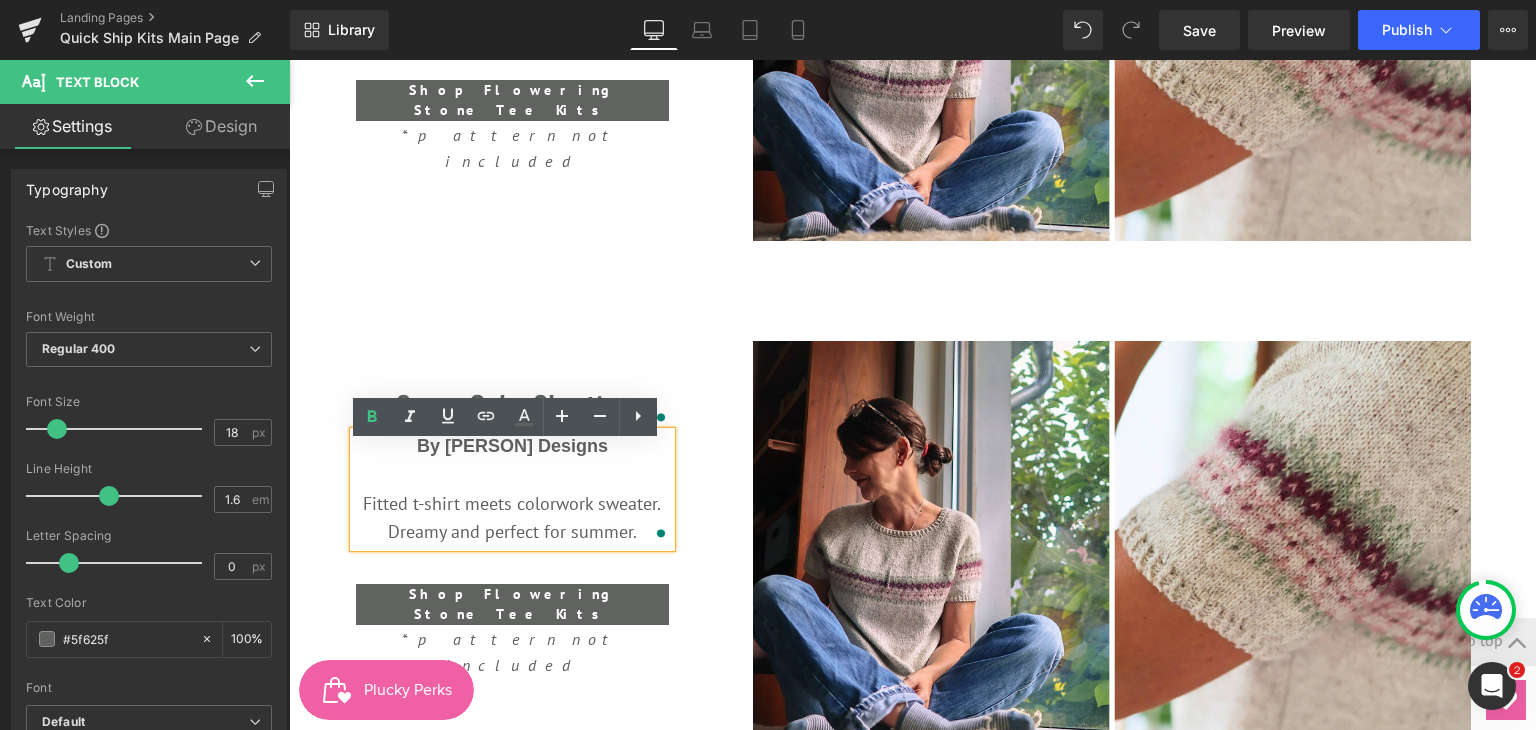 type 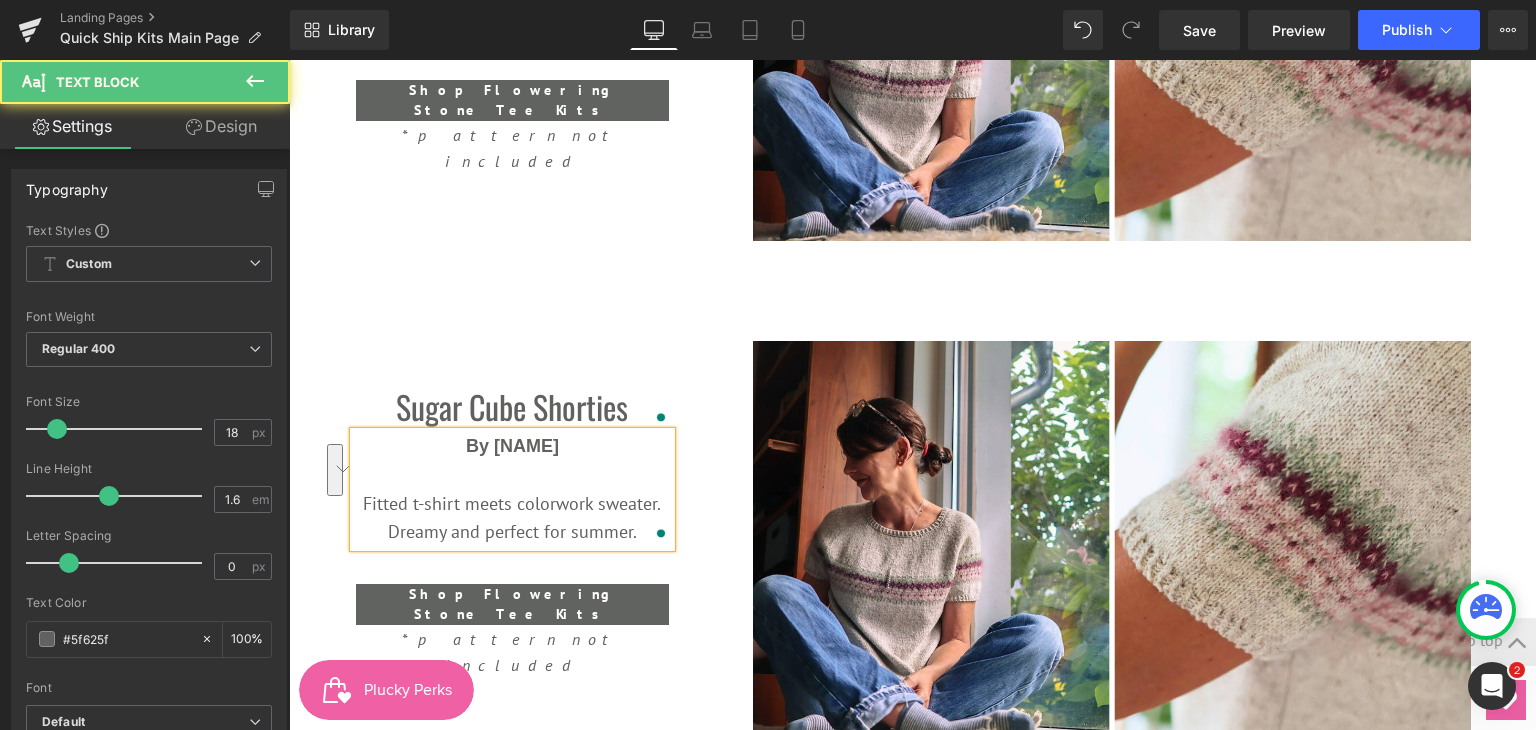 drag, startPoint x: 359, startPoint y: 508, endPoint x: 675, endPoint y: 558, distance: 319.93124 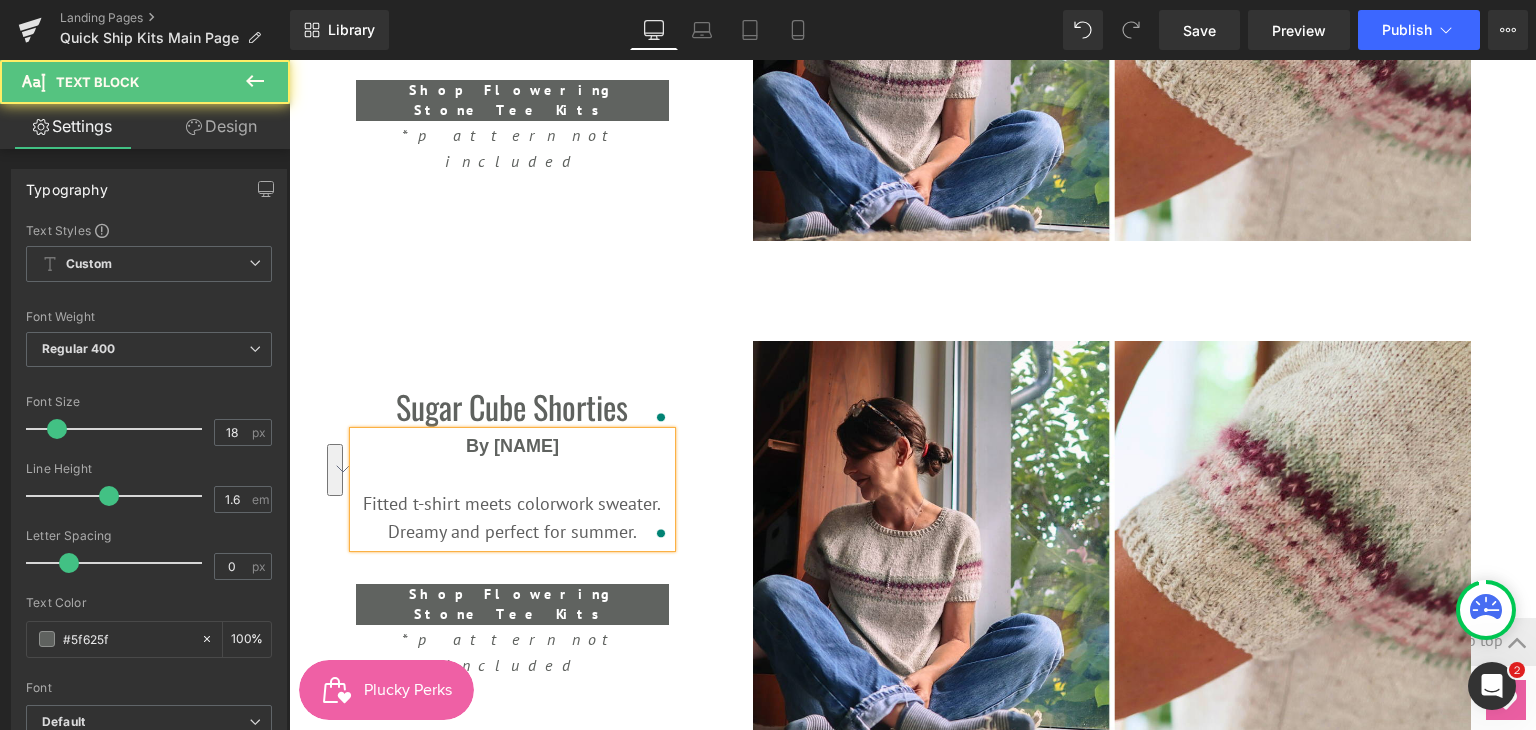 click on "Sugar Cube Shorties Heading         By [NAME]  Fitted t-shirt meets colorwork sweater. Dreamy and perfect for summer. Text Block         Shop Flowering Stone Tee Kits Button         *pattern not included Text Block" at bounding box center [513, 543] 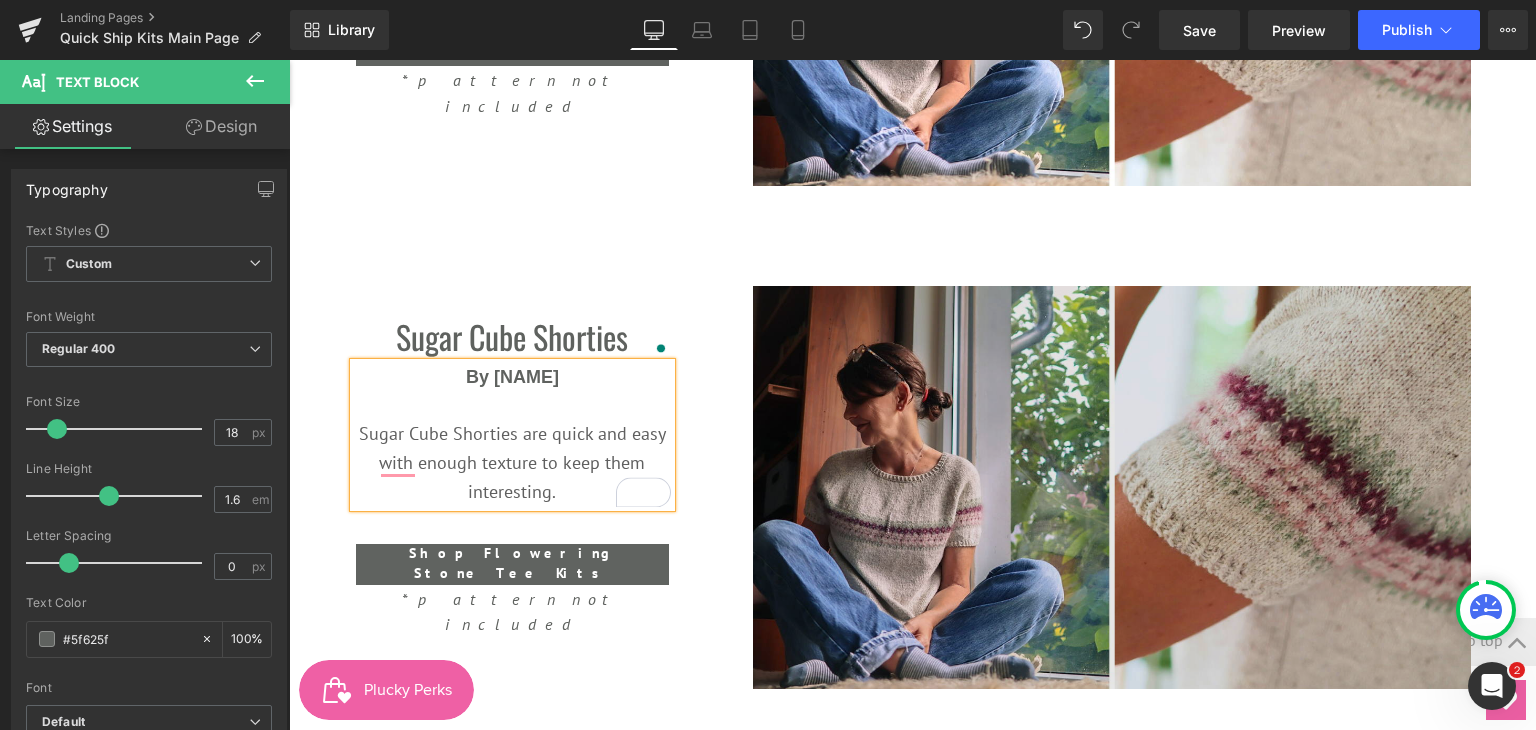 scroll, scrollTop: 756, scrollLeft: 0, axis: vertical 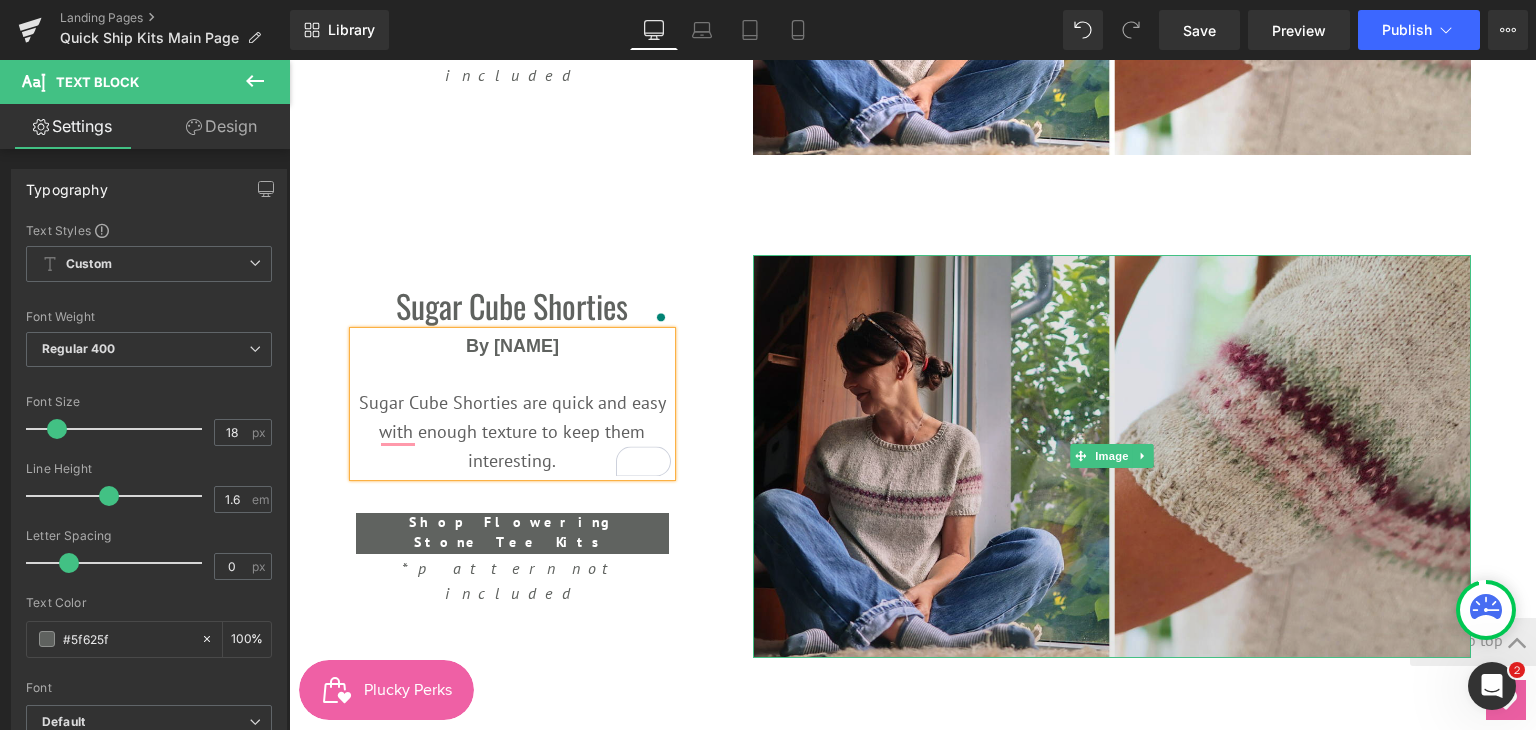 click at bounding box center (1112, 457) 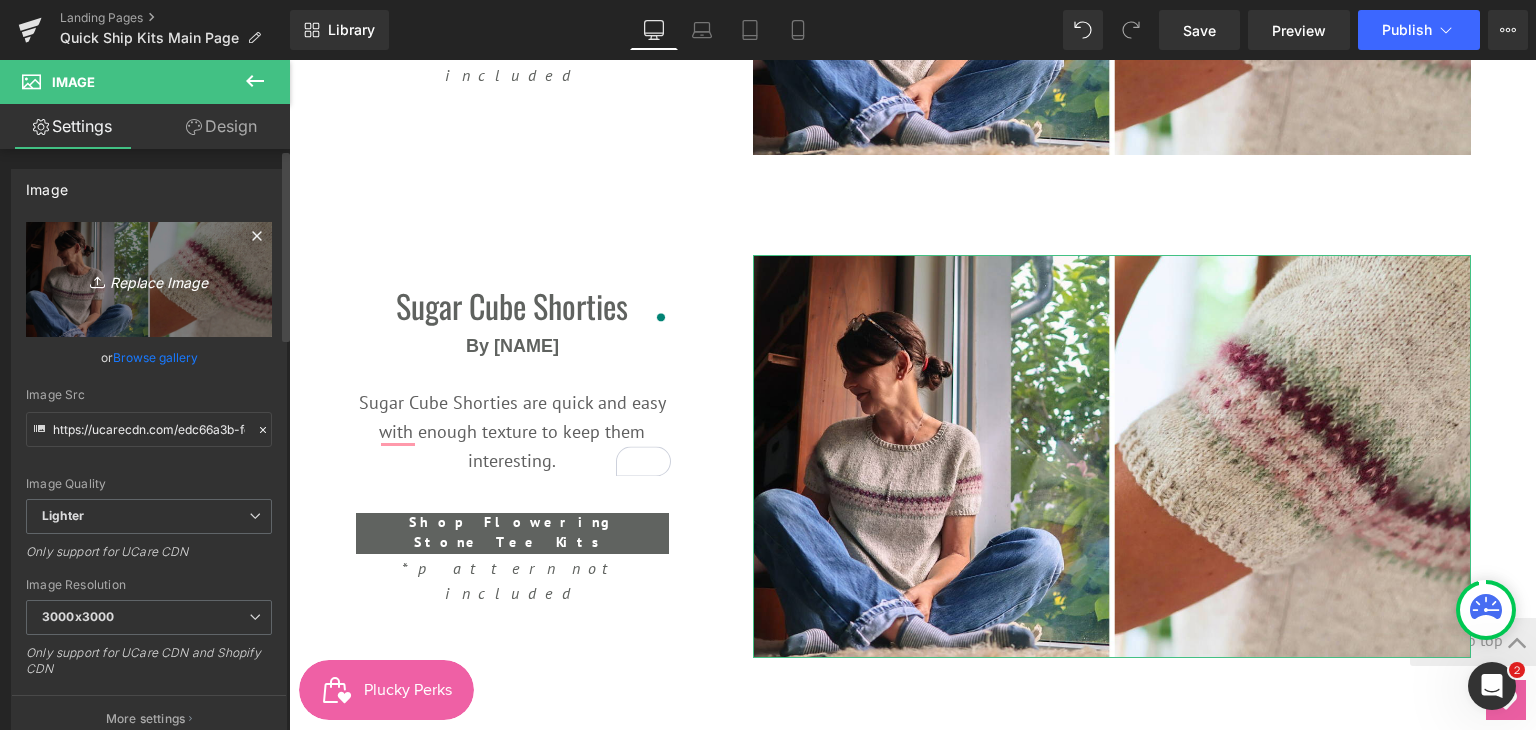 click on "Replace Image" at bounding box center [149, 279] 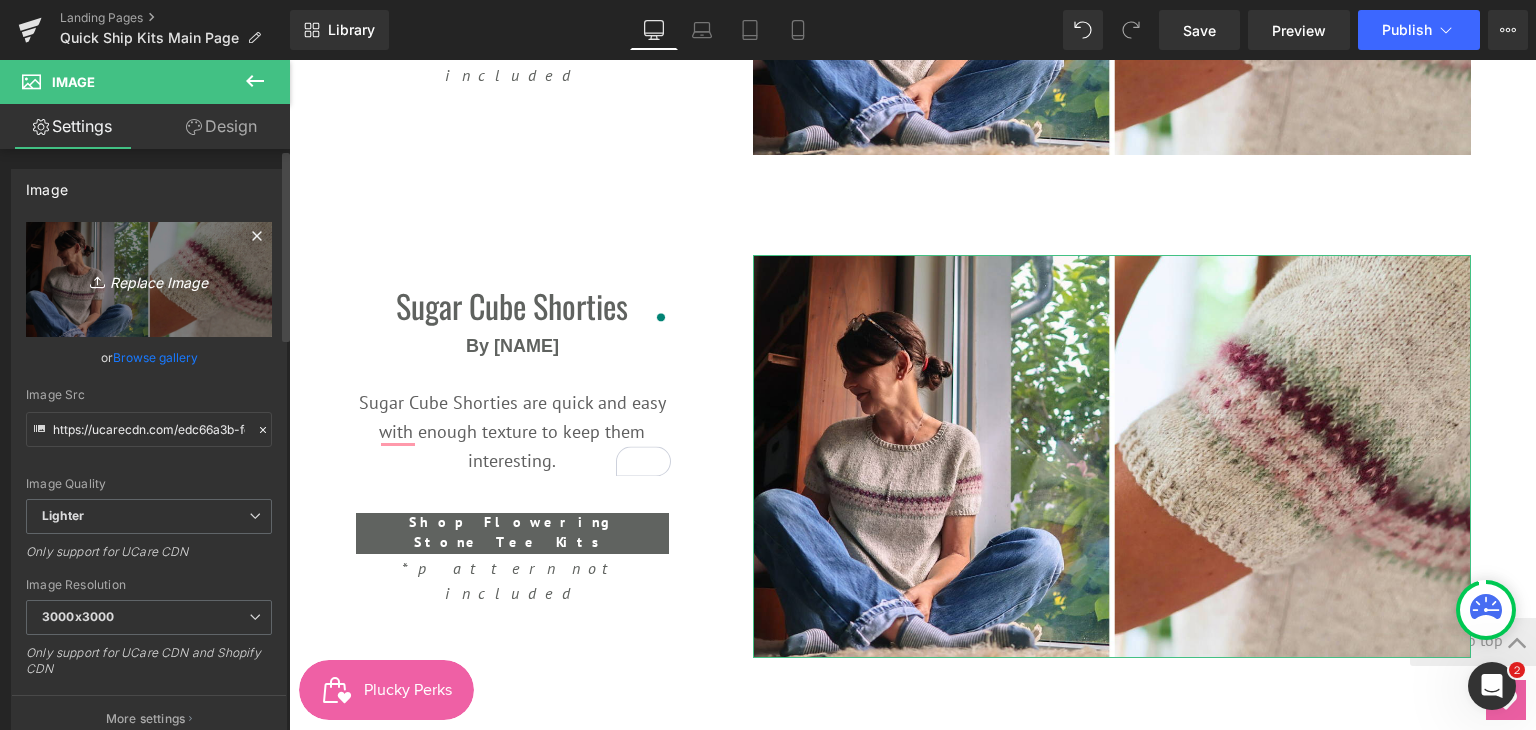 type on "C:\fakepath\QSK landing page image template (6).png" 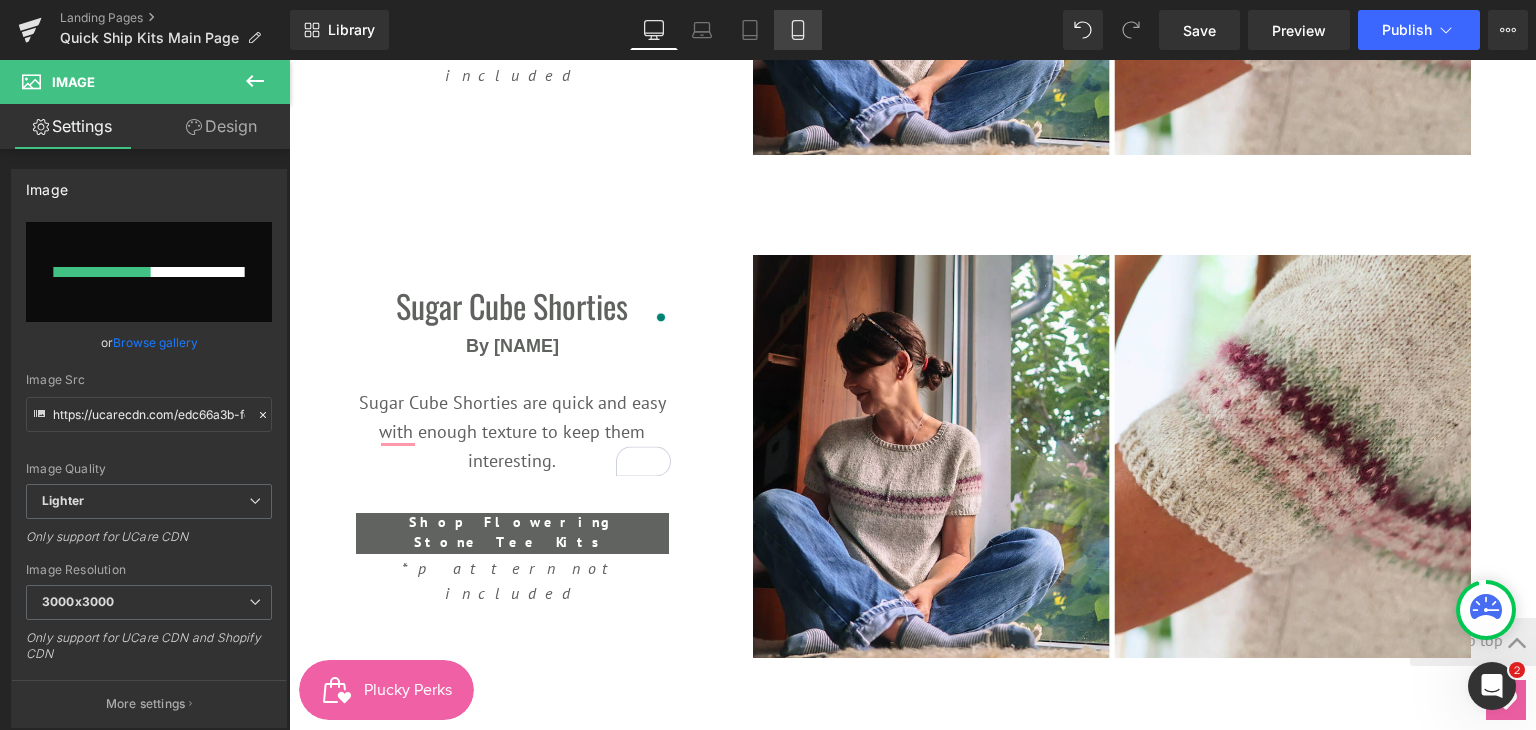type 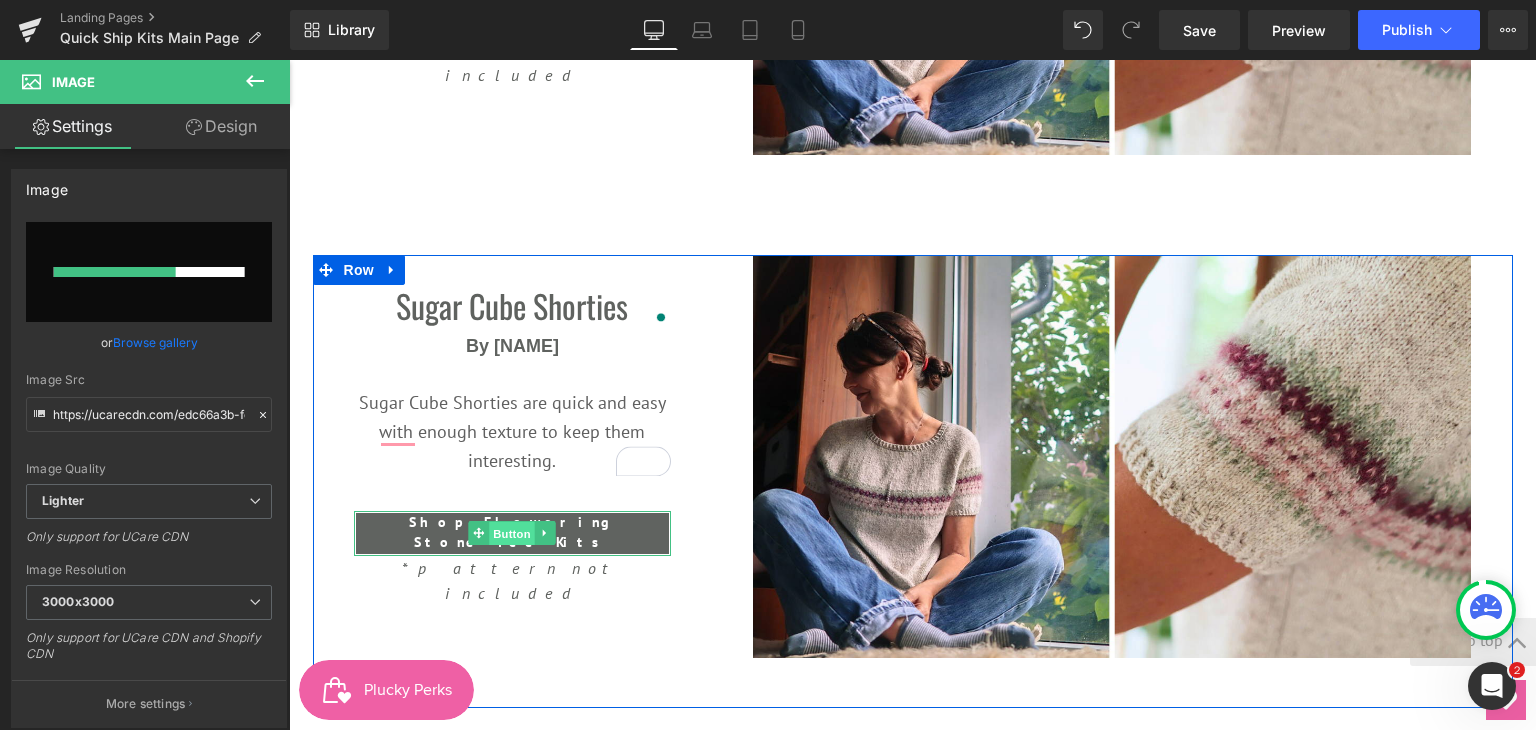 click on "Button" at bounding box center (513, 534) 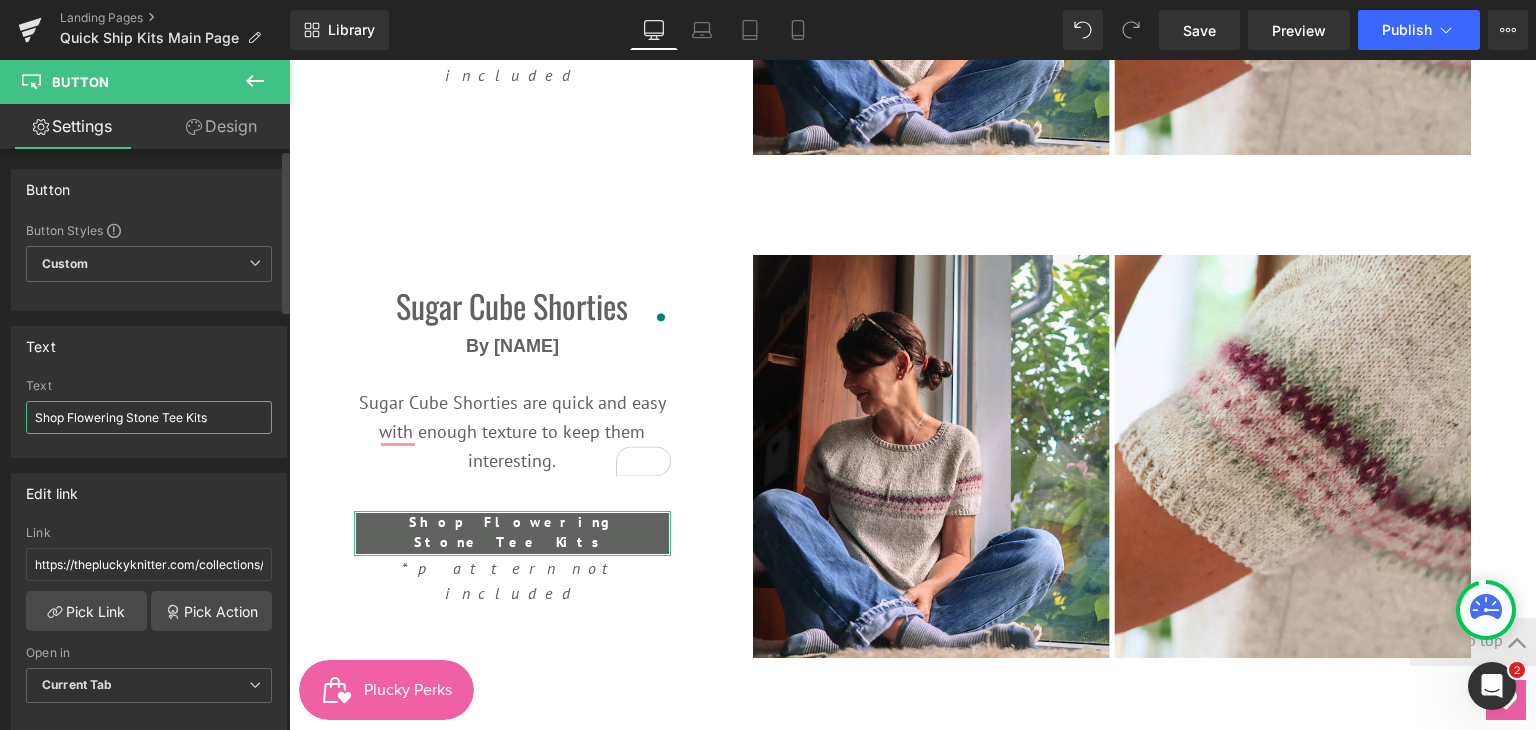 drag, startPoint x: 206, startPoint y: 411, endPoint x: 0, endPoint y: 381, distance: 208.173 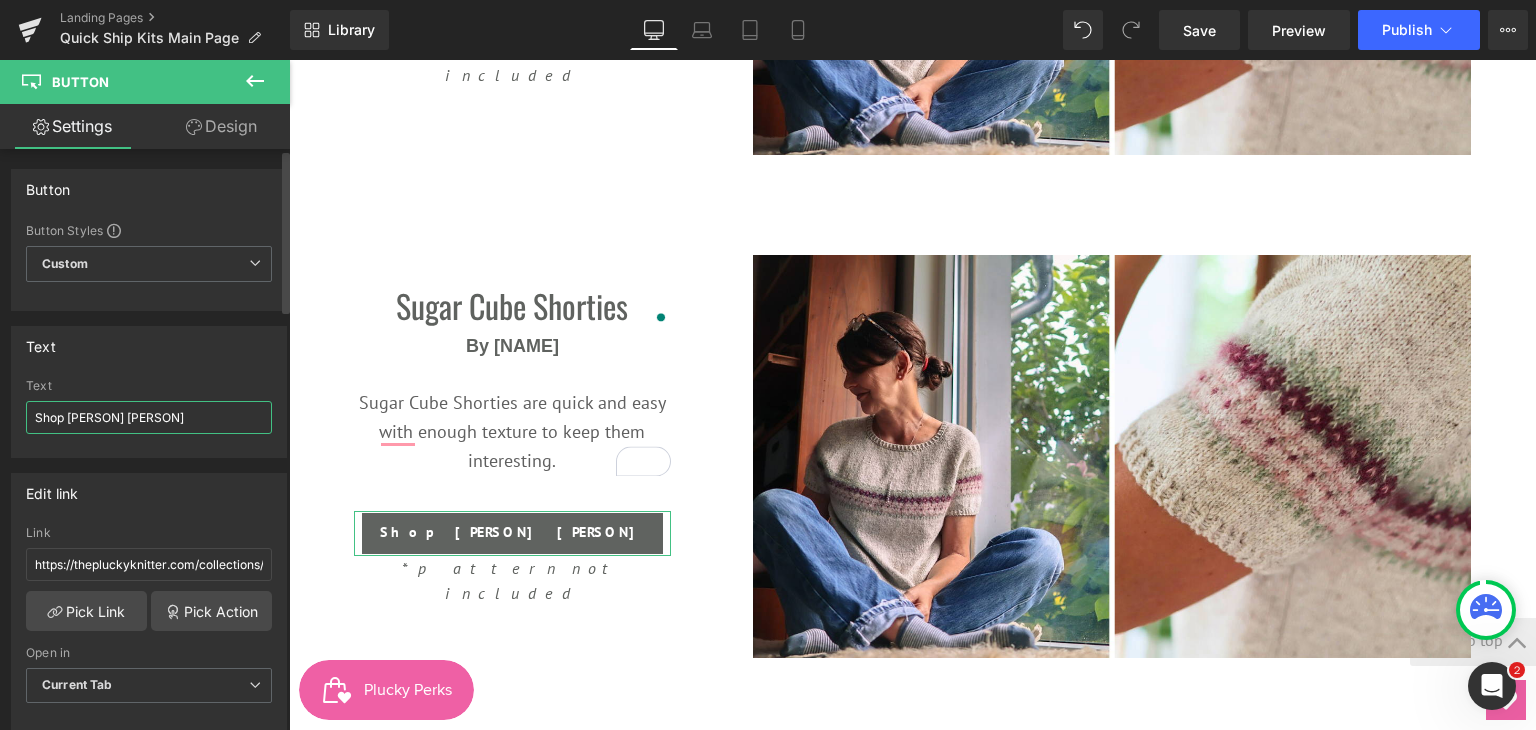 type on "Shop [PERSON] [PERSON]" 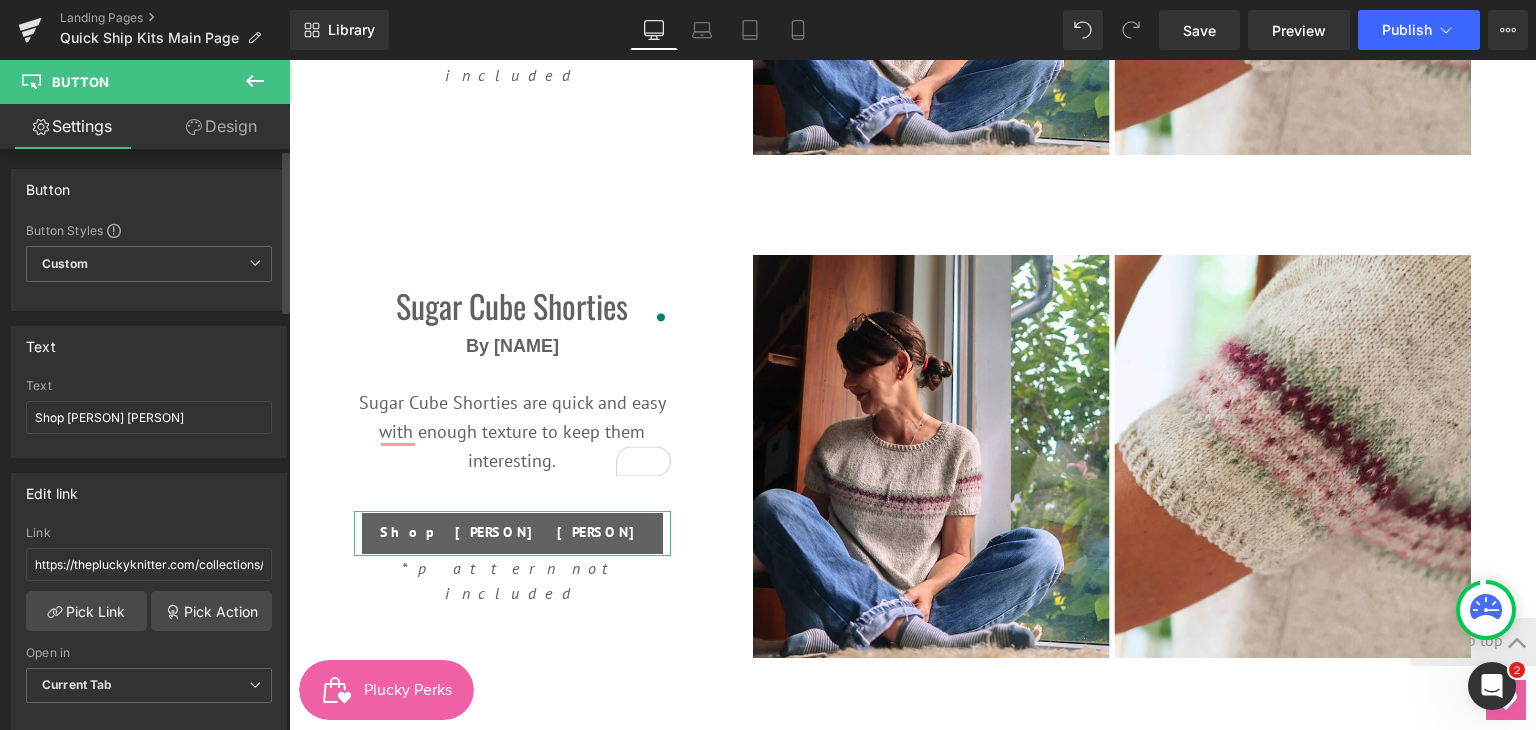 click on "Edit link https://thepluckyknitter.com/collections/flowering-stone-tee-kits Link https://thepluckyknitter.com/collections/flowering-stone-tee-kits  Pick Link  Pick Action Current Tab New Tab Open in
Current Tab
Current Tab New Tab" at bounding box center [149, 595] 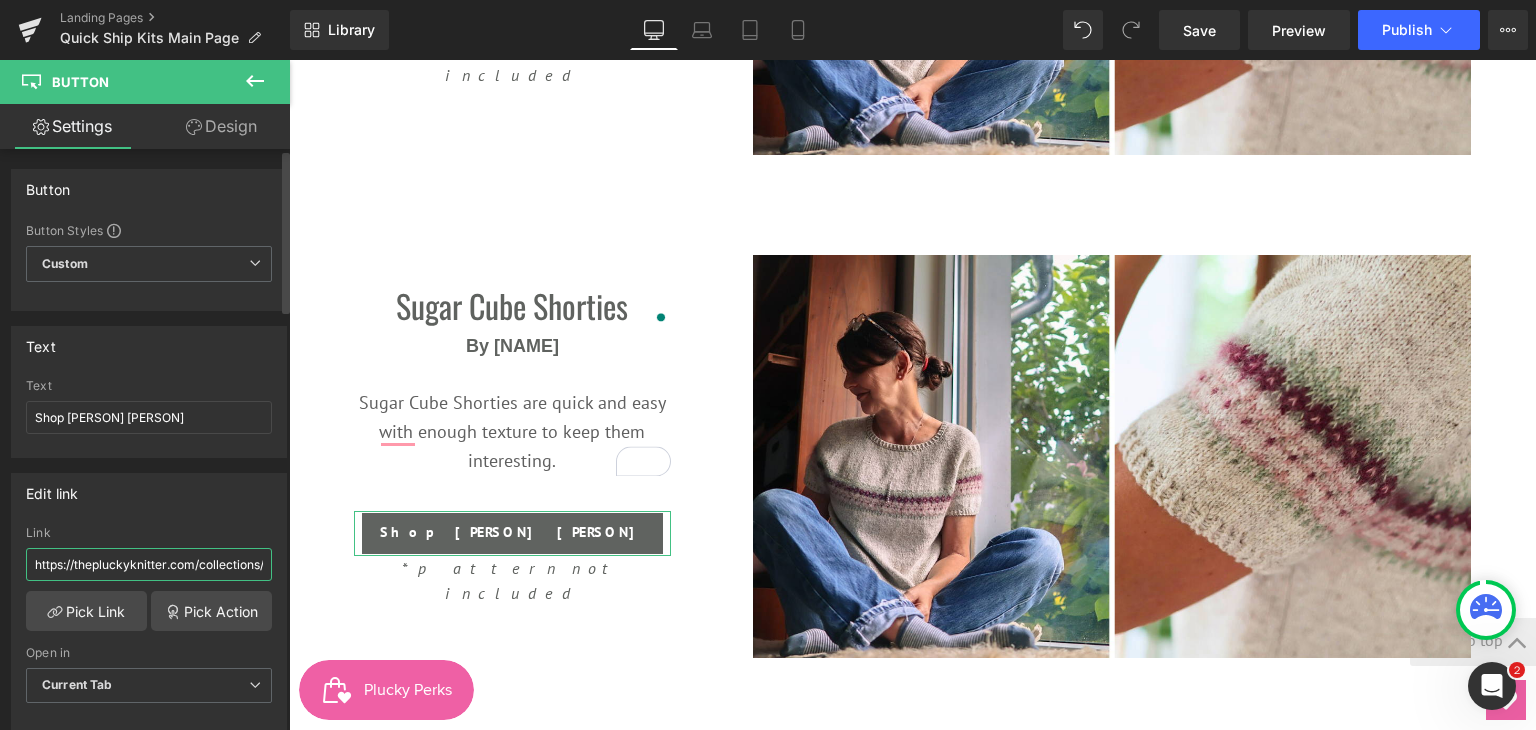 click on "https://thepluckyknitter.com/collections/flowering-stone-tee-kits" at bounding box center (149, 564) 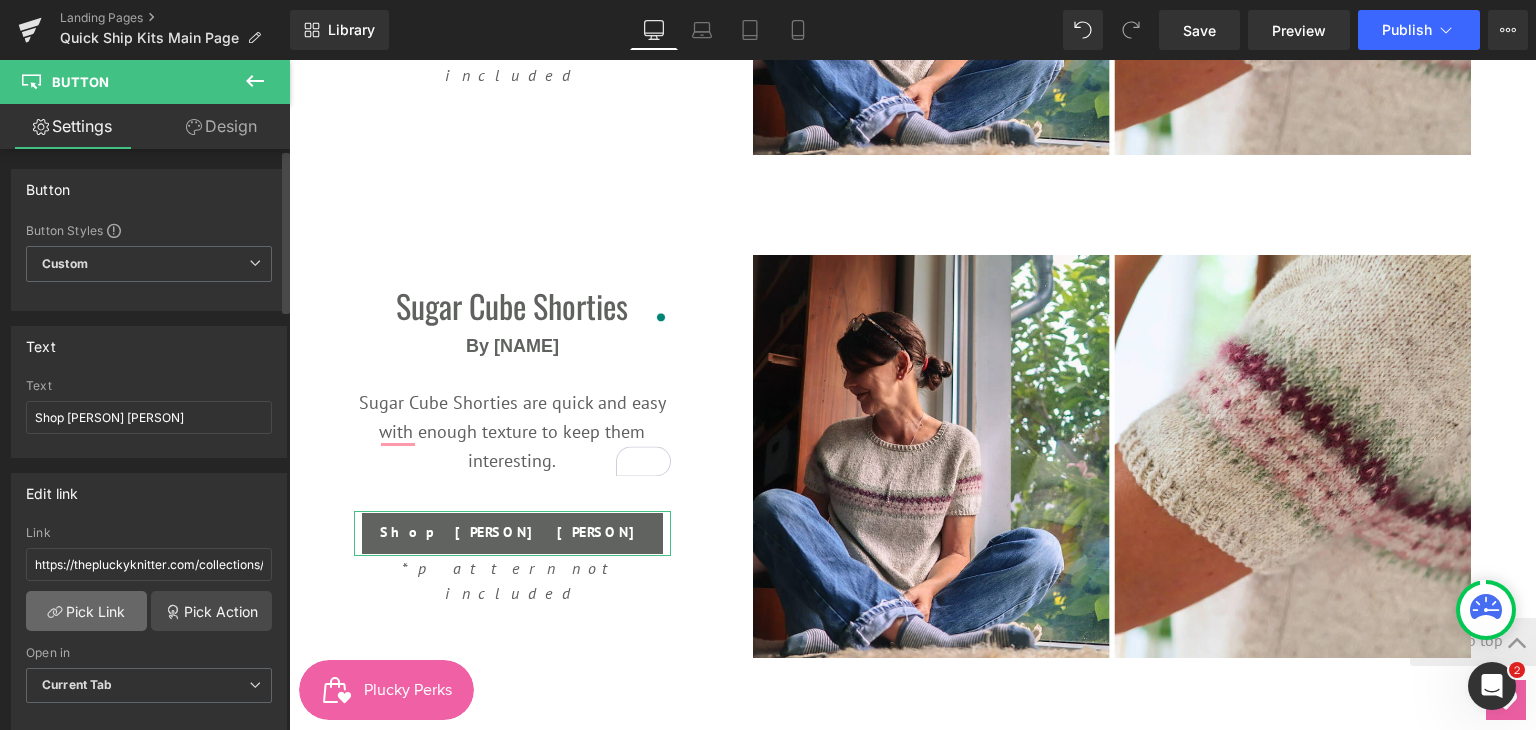 click on "Pick Link" at bounding box center (86, 611) 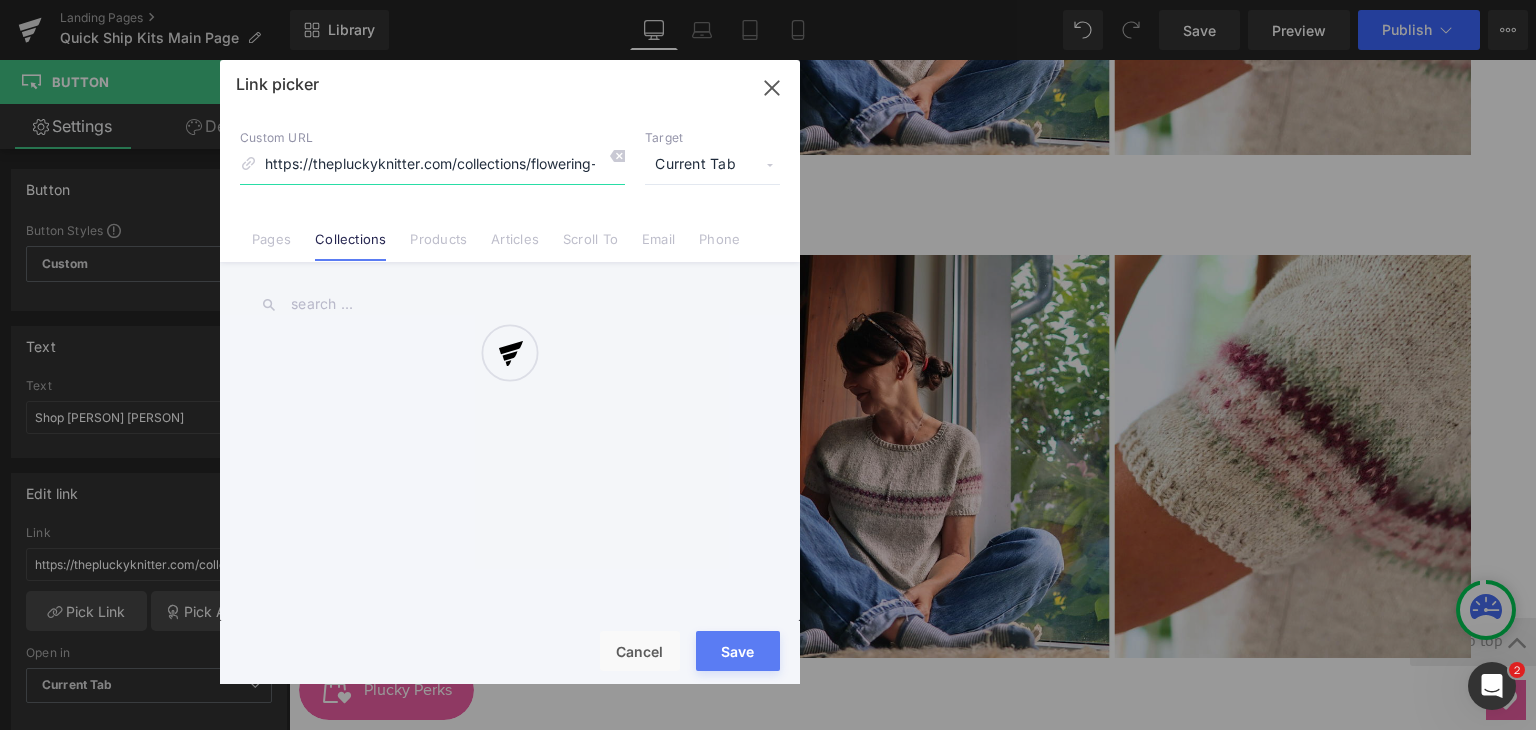 scroll, scrollTop: 0, scrollLeft: 80, axis: horizontal 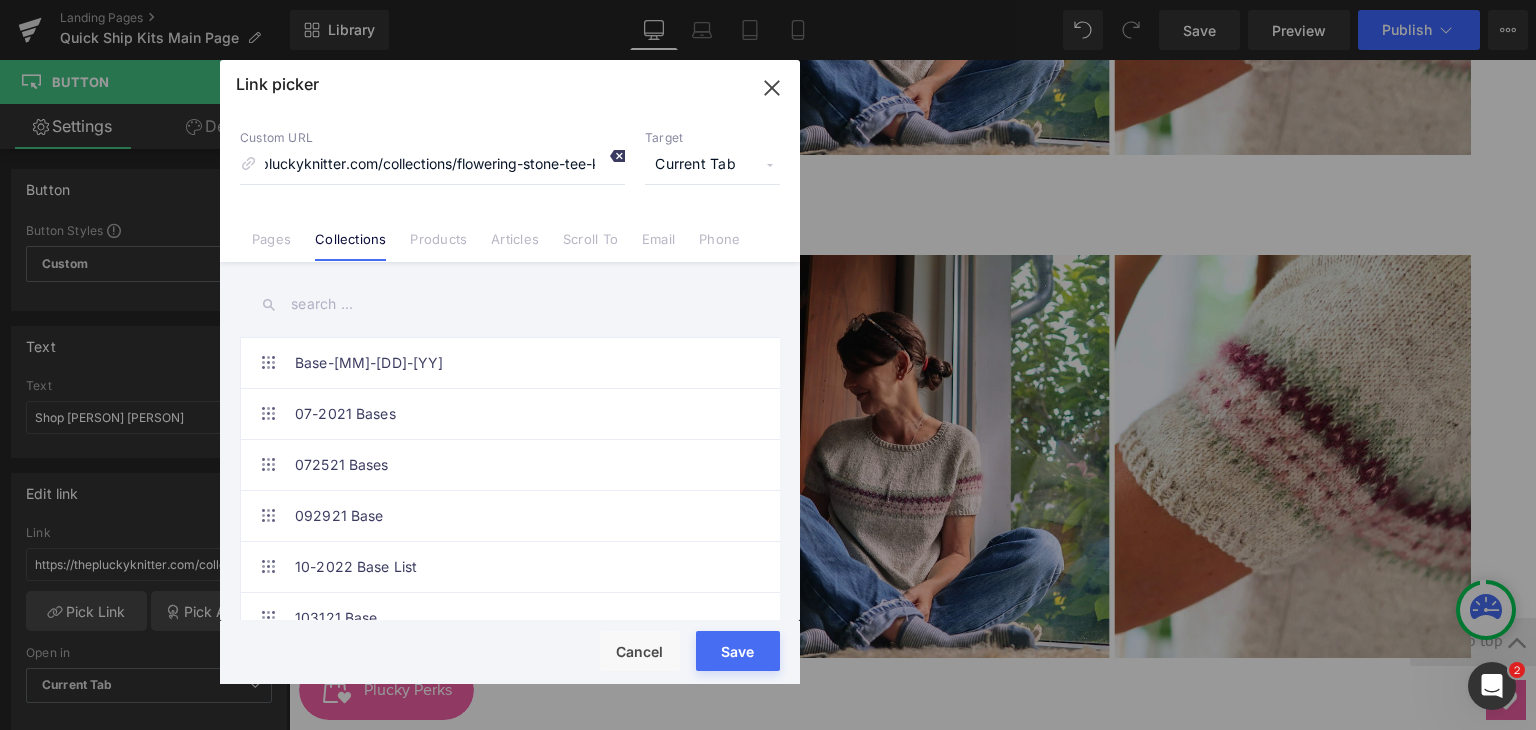 click 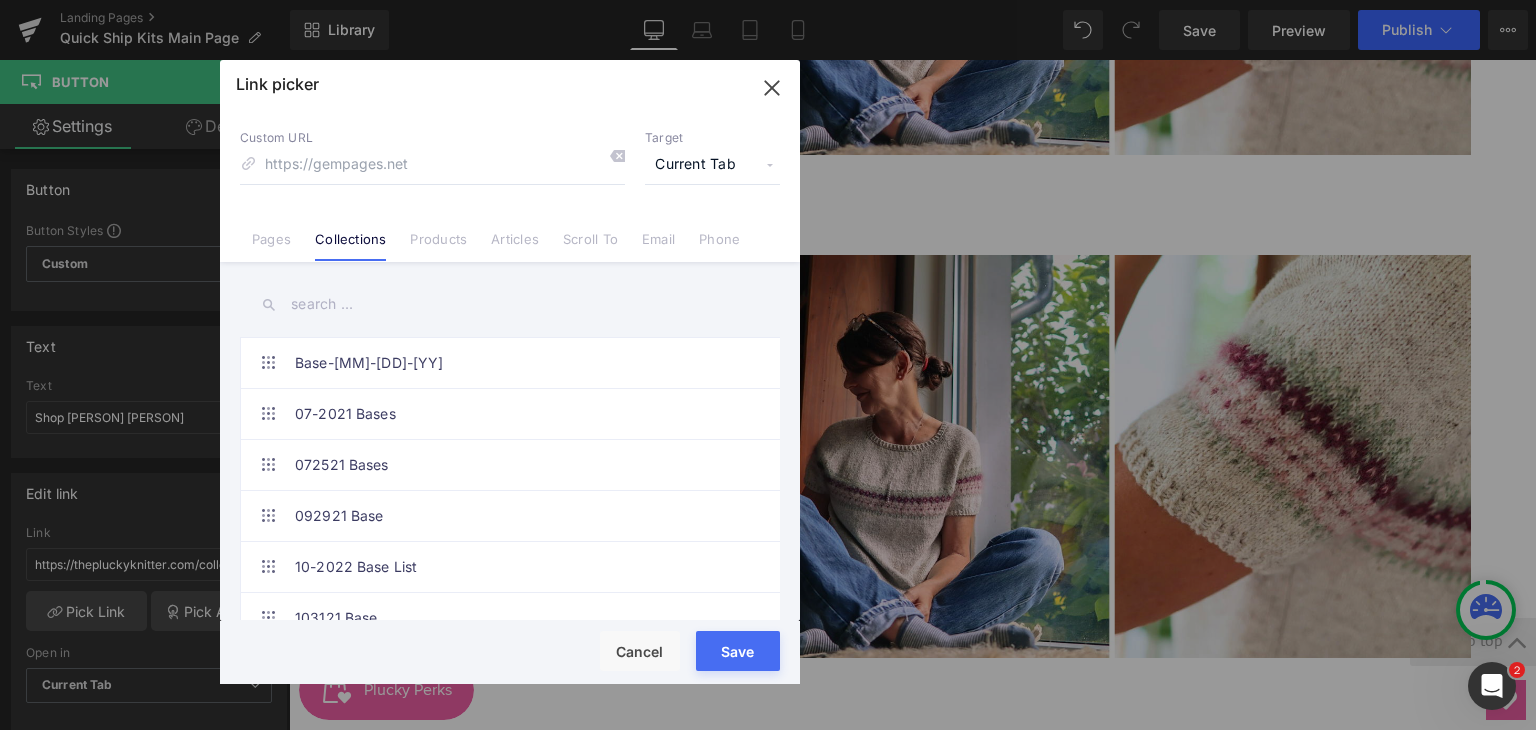 scroll, scrollTop: 0, scrollLeft: 0, axis: both 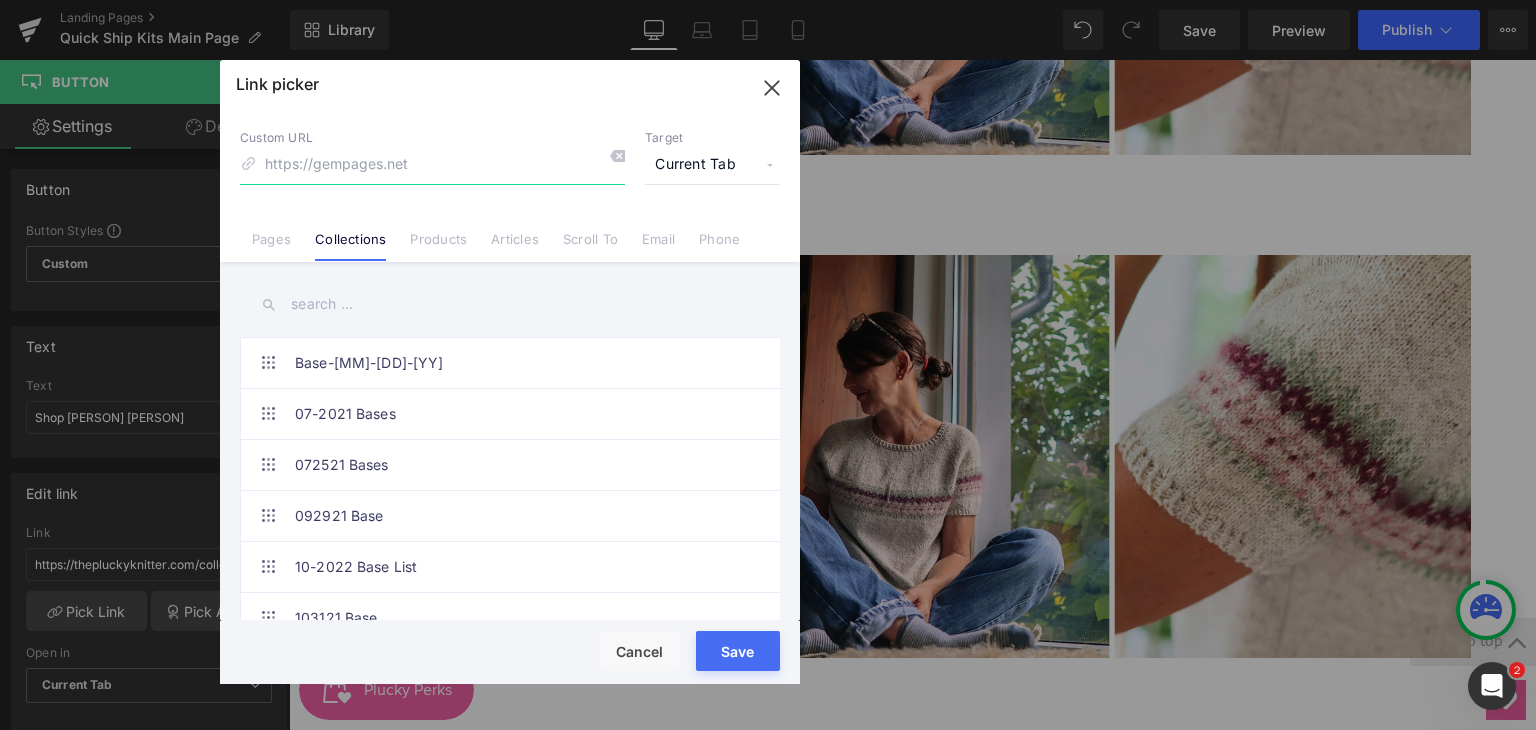 click at bounding box center [432, 165] 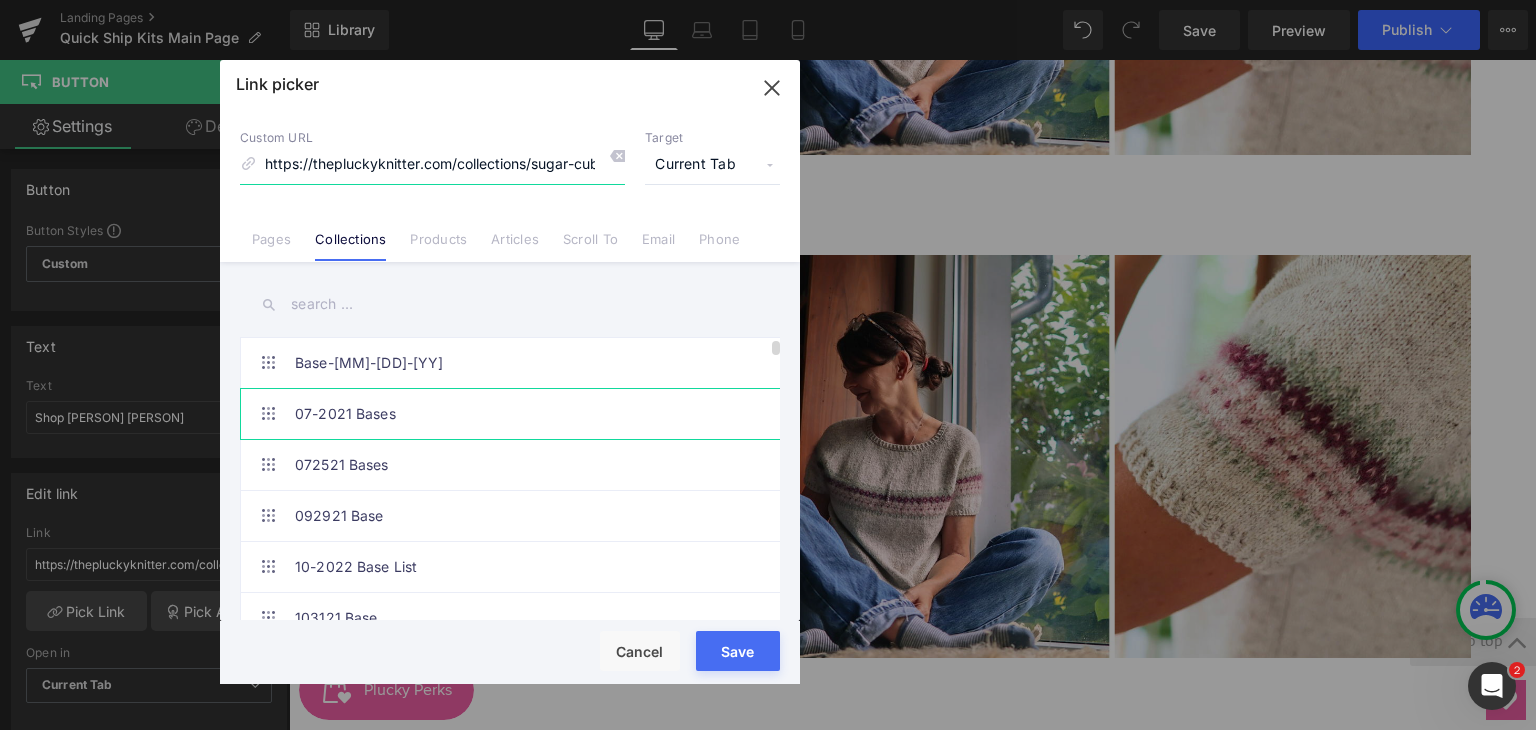 scroll, scrollTop: 0, scrollLeft: 92, axis: horizontal 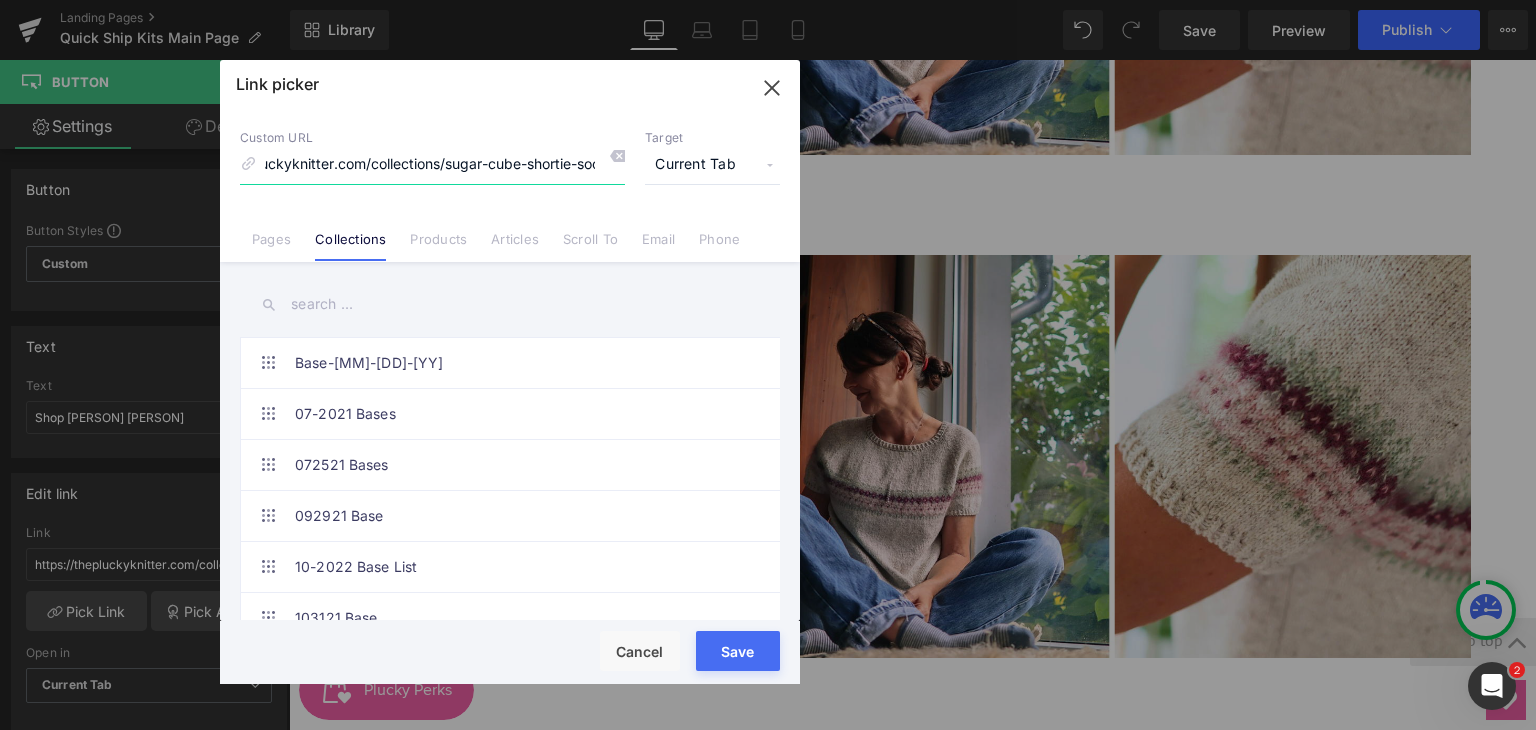 type on "https://thepluckyknitter.com/collections/sugar-cube-shortie-socks" 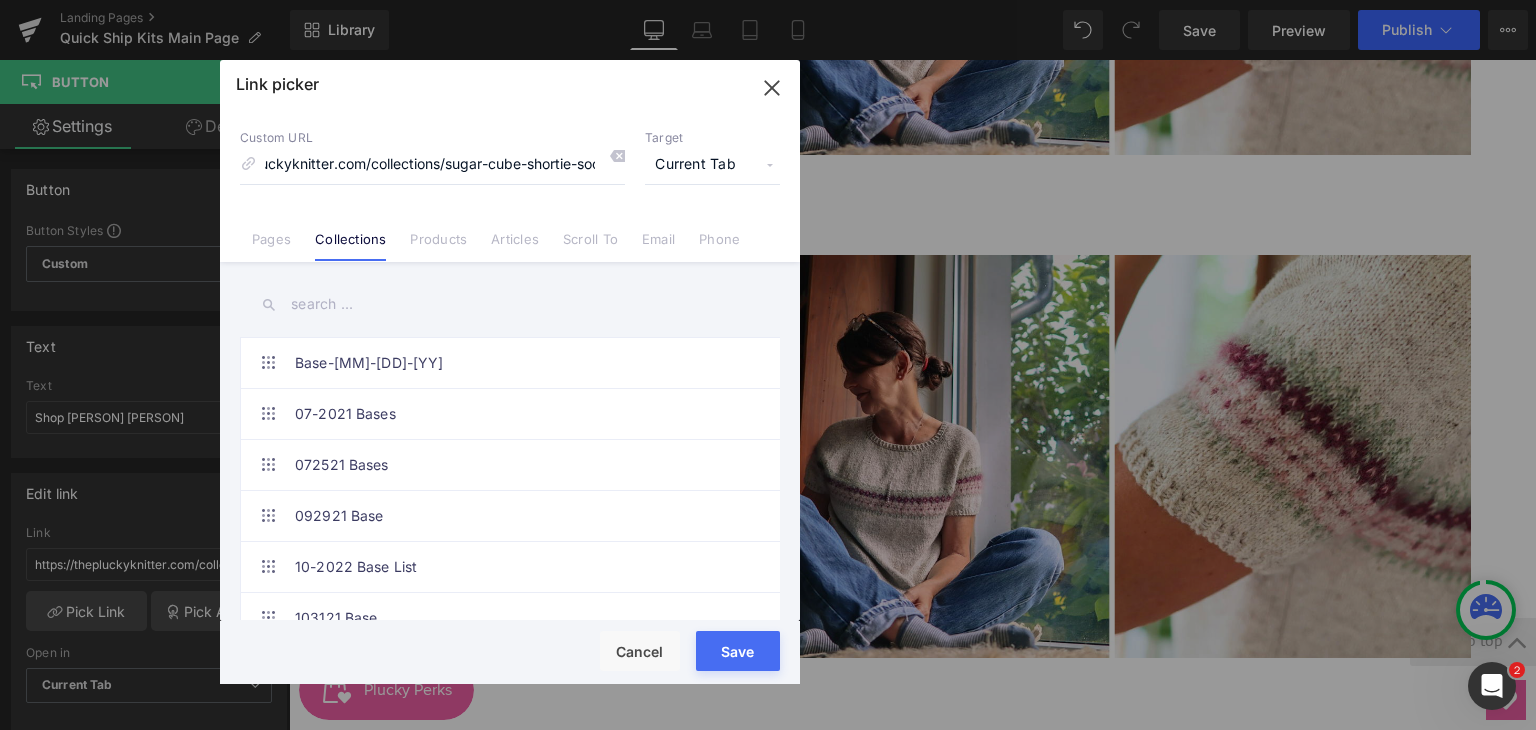 click at bounding box center (510, 304) 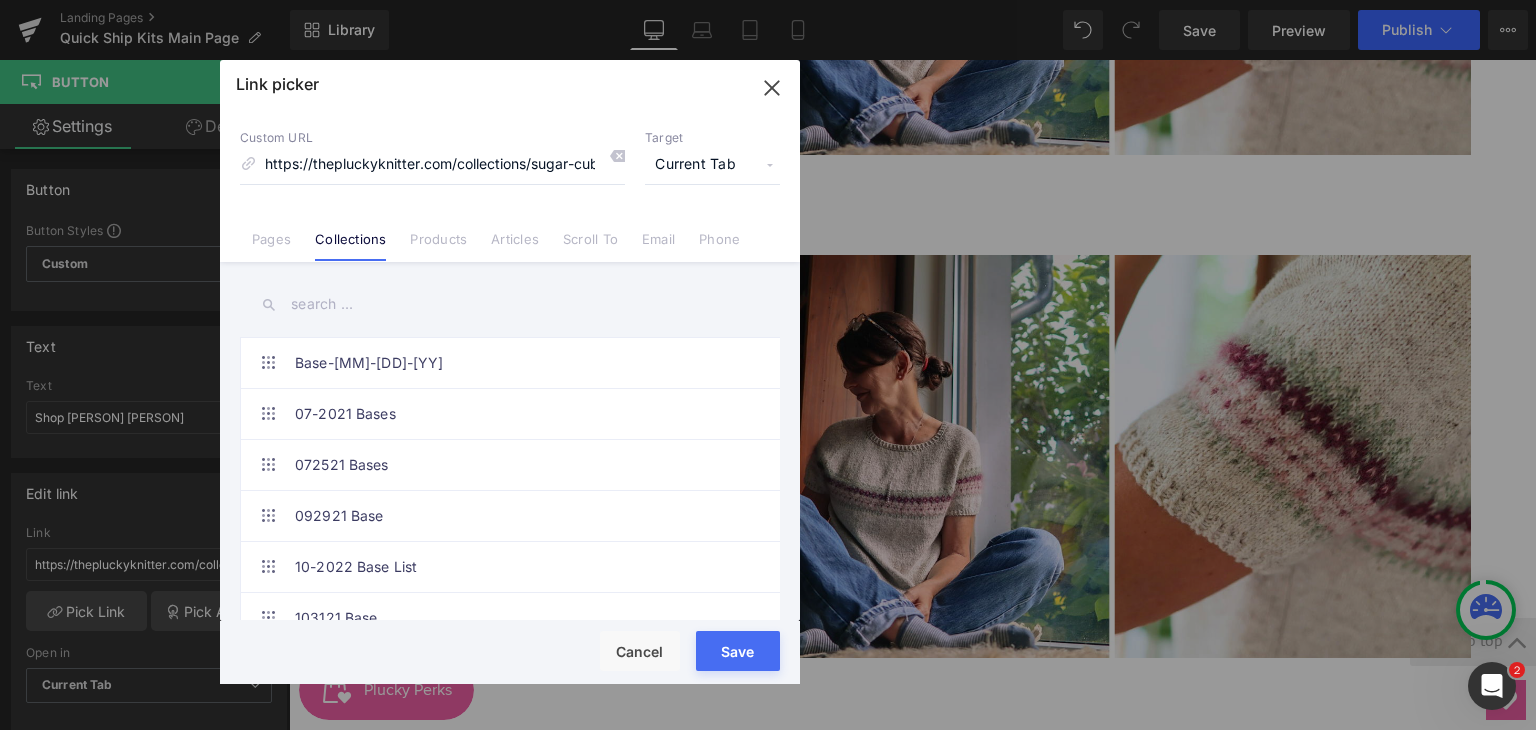 click on "Rendering Content" at bounding box center [768, 651] 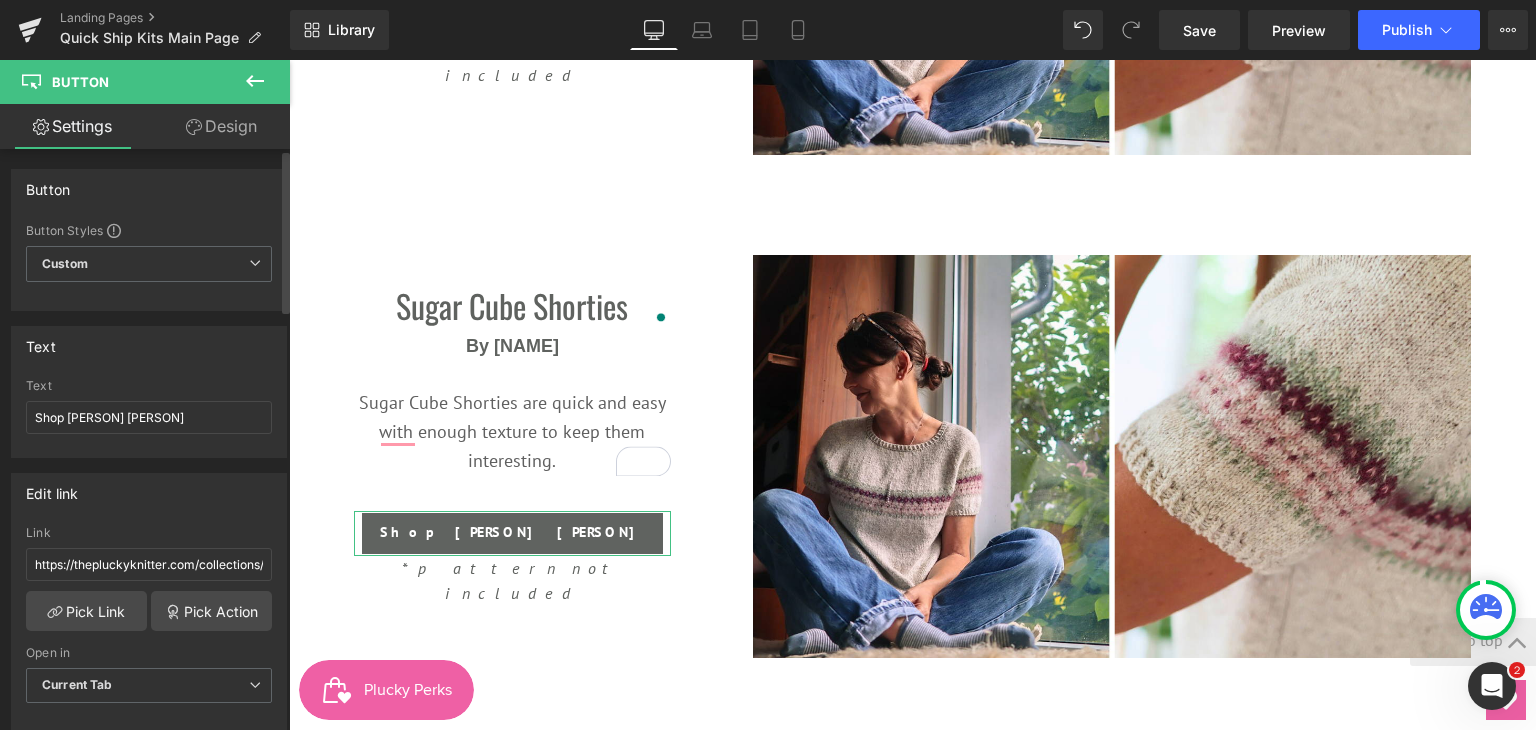 click on "Link" at bounding box center [149, 533] 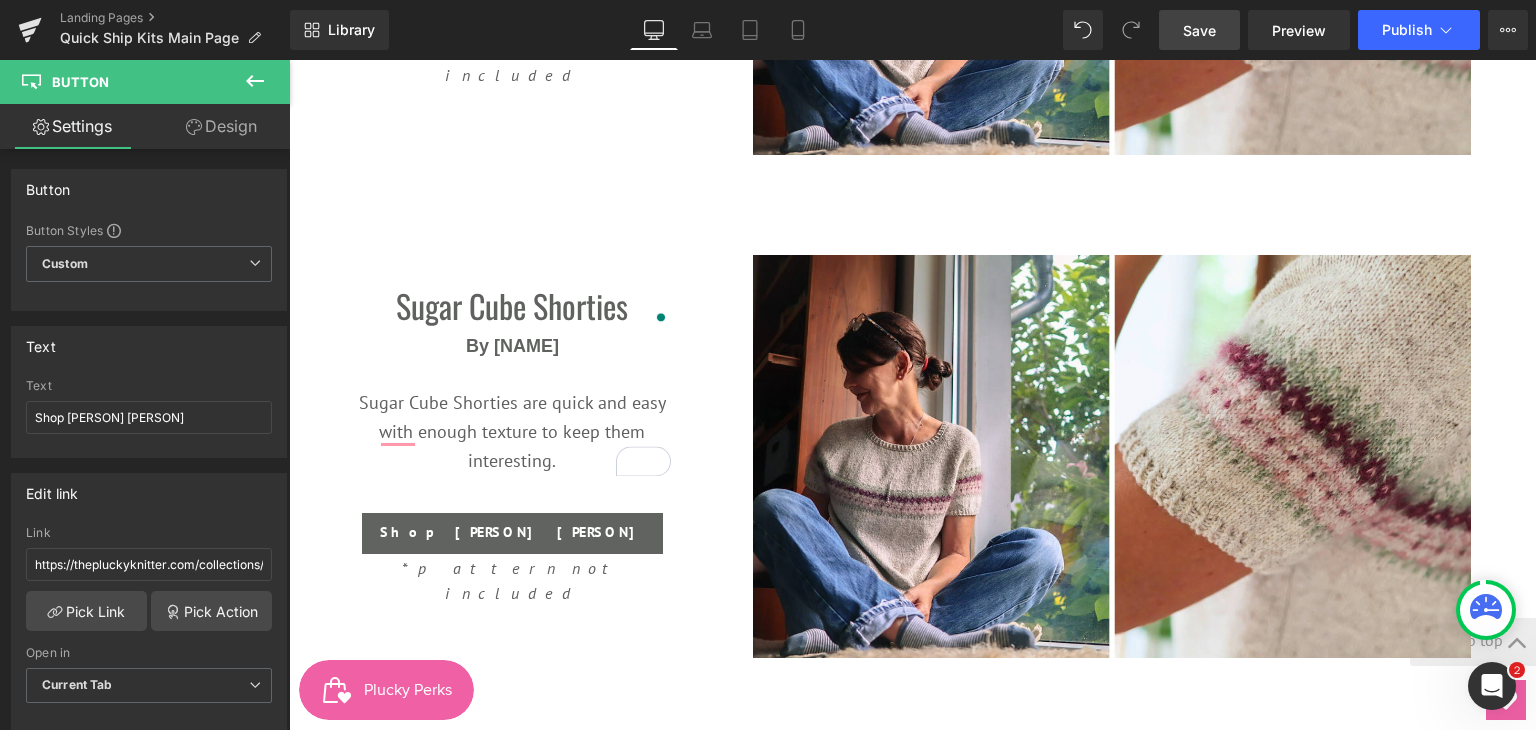 click on "Save" at bounding box center [1199, 30] 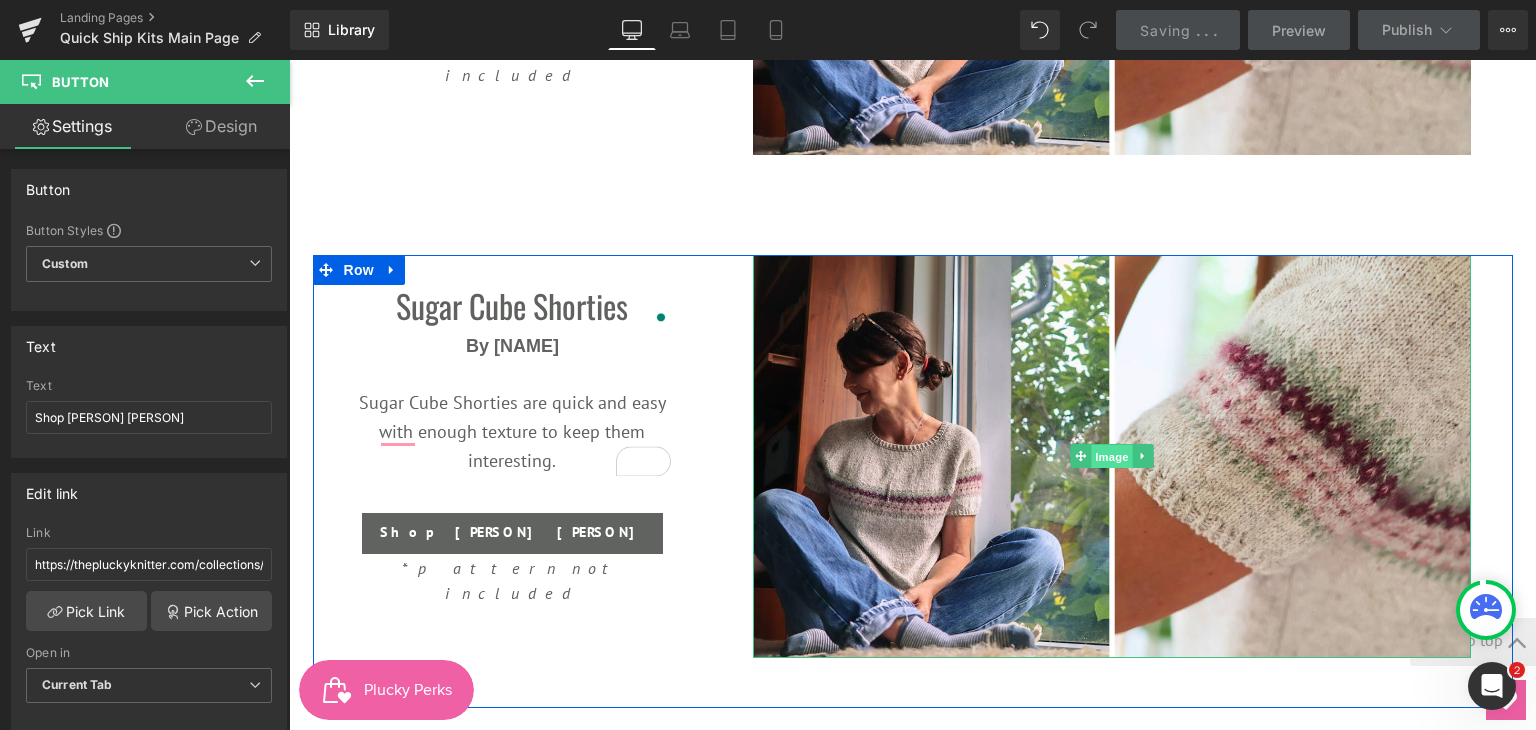 click on "Image" at bounding box center [1113, 457] 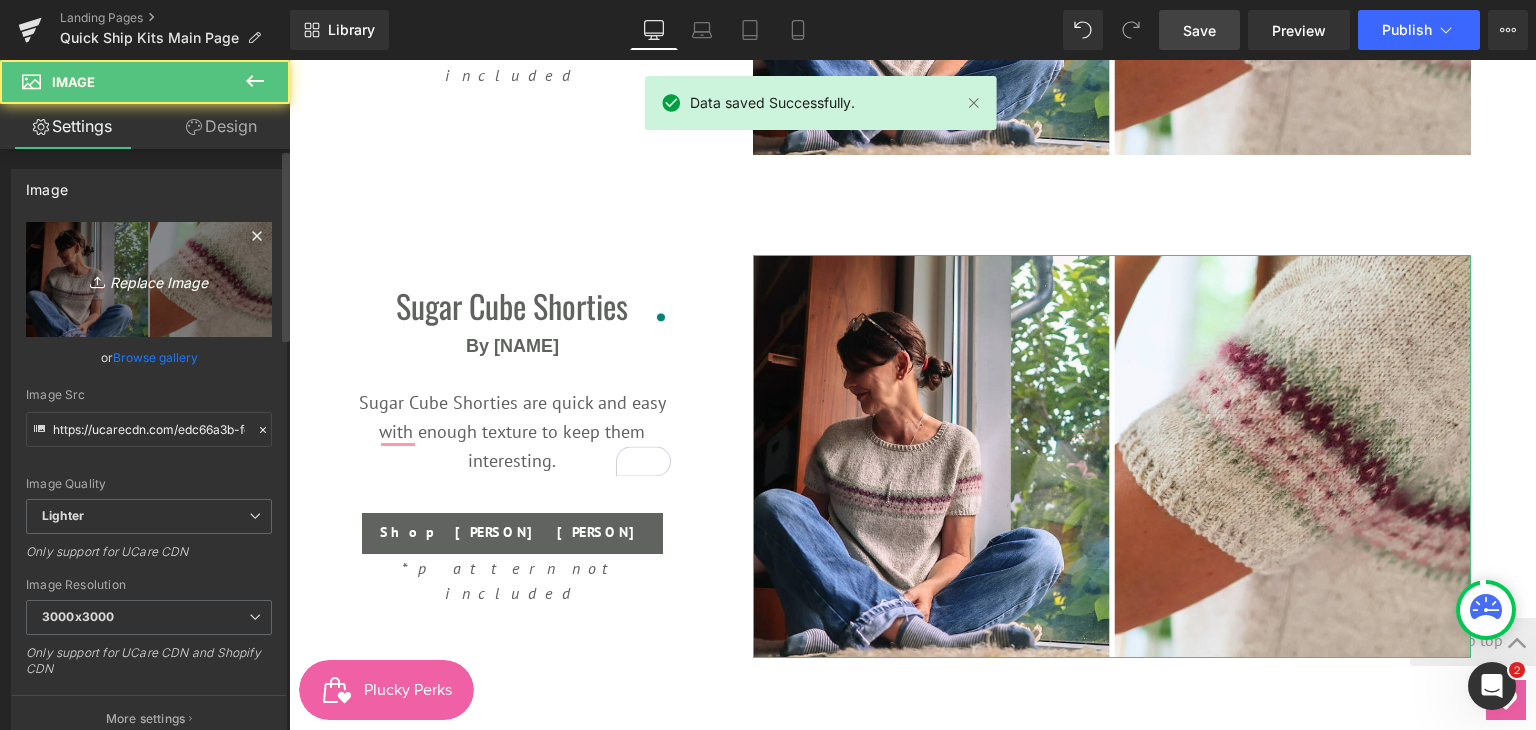 click on "Replace Image" at bounding box center (149, 279) 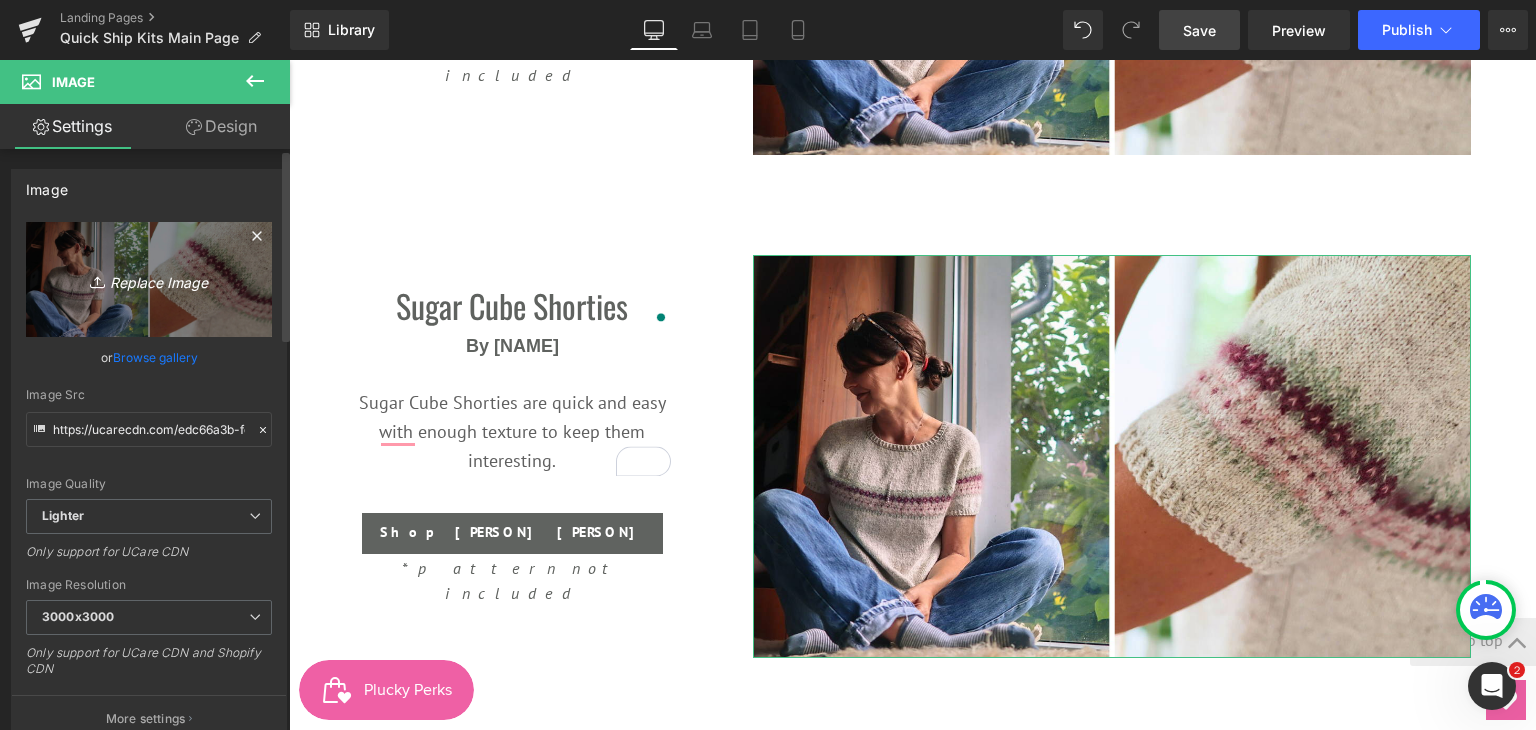 type on "C:\fakepath\QSK landing page image template (6).png" 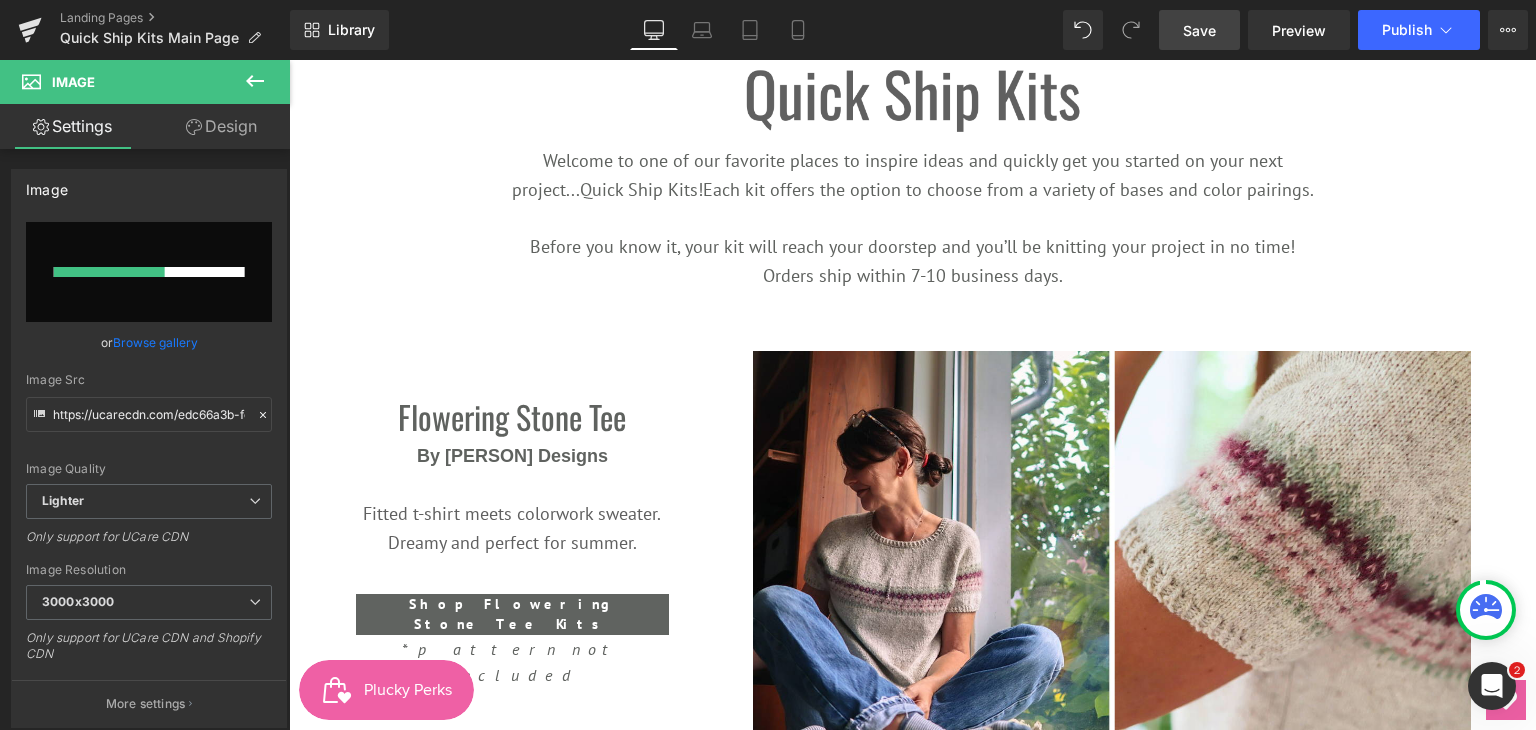 type 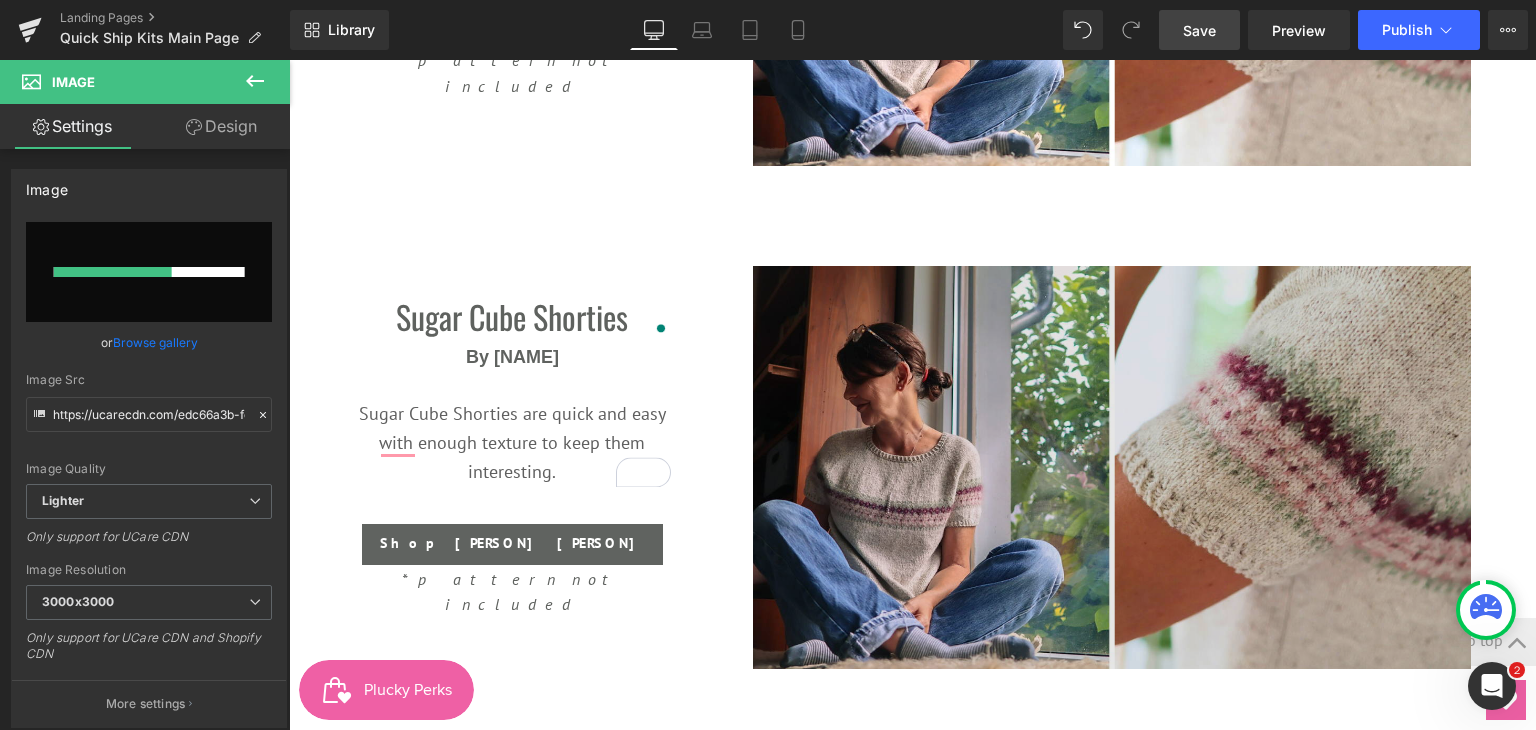 scroll, scrollTop: 756, scrollLeft: 0, axis: vertical 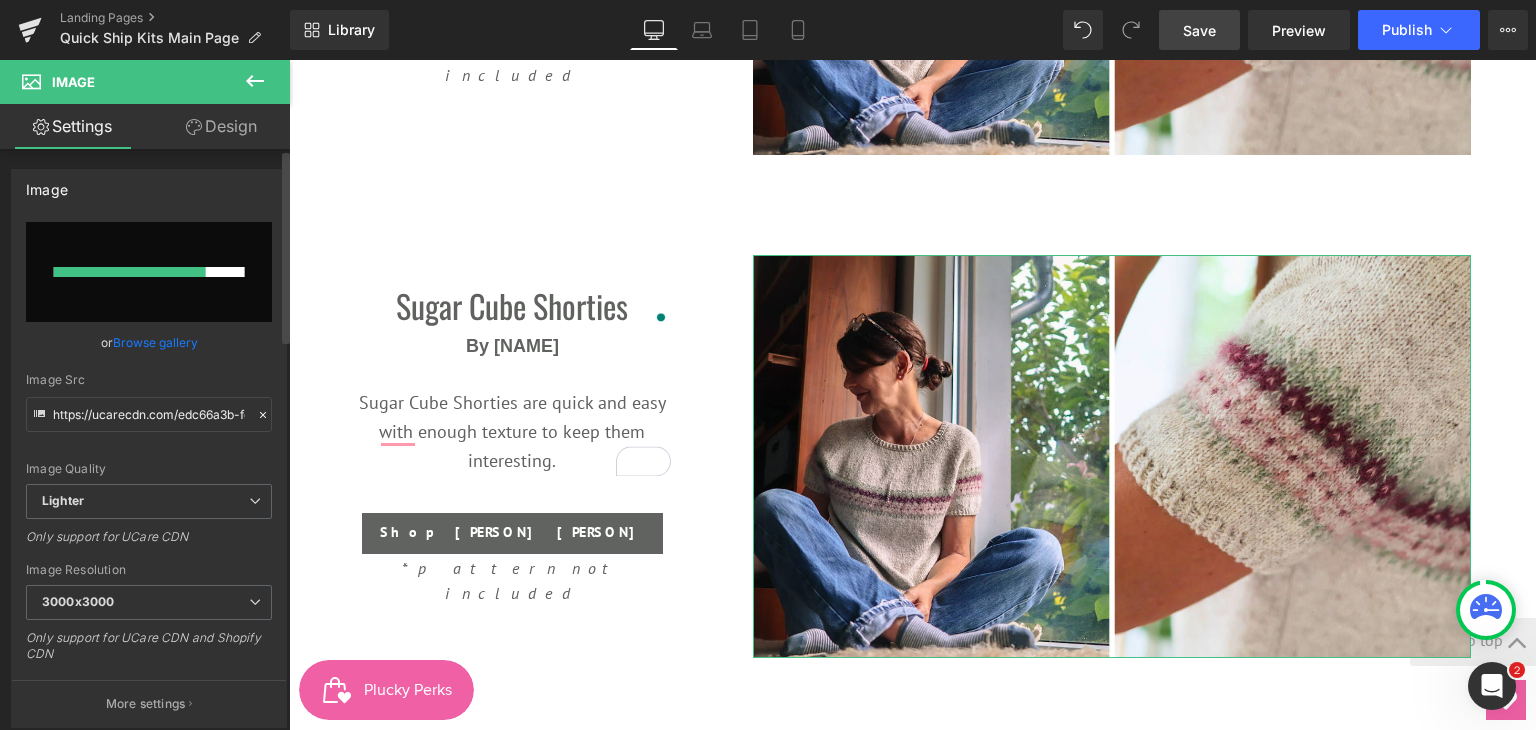 click on "or  Browse gallery" at bounding box center (149, 342) 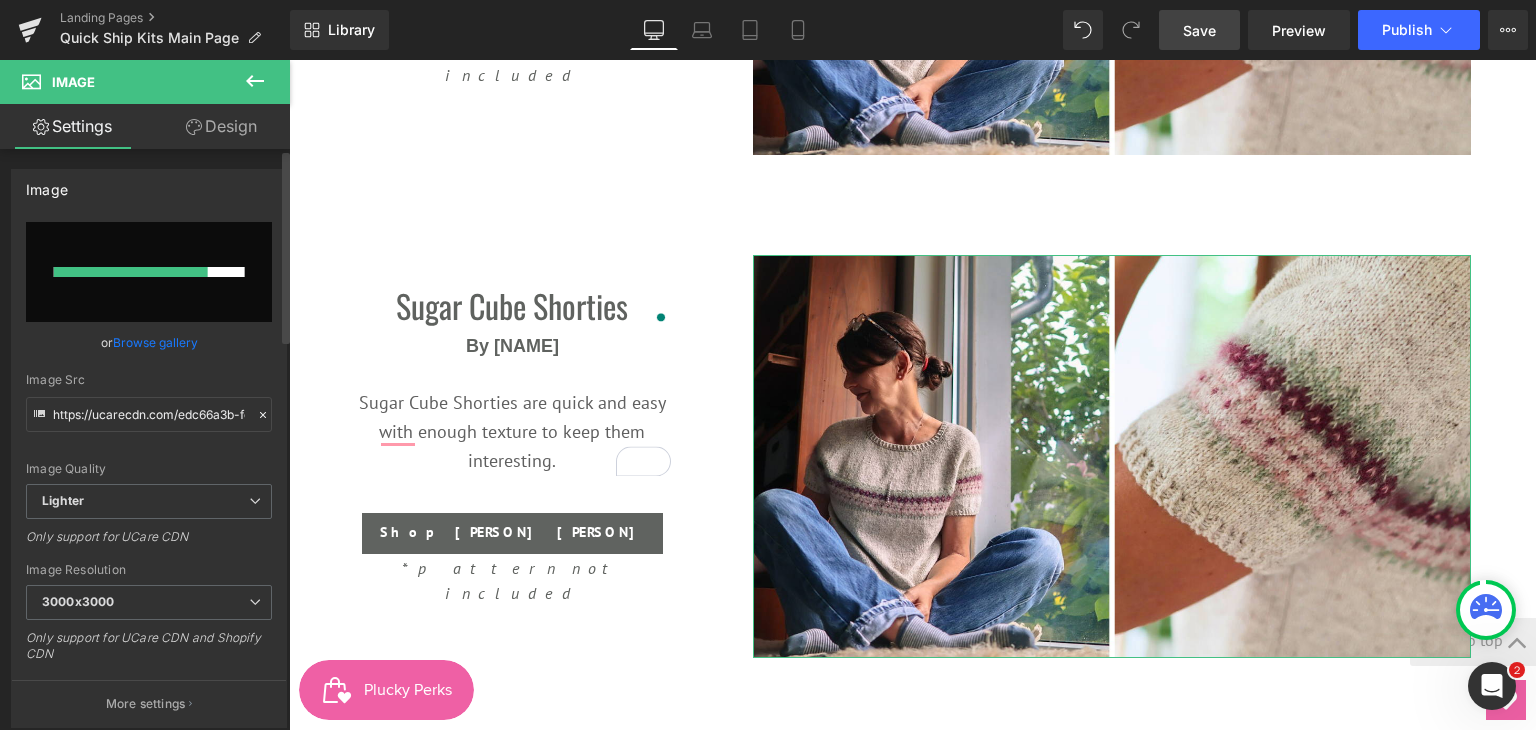 click on "Browse gallery" at bounding box center (155, 342) 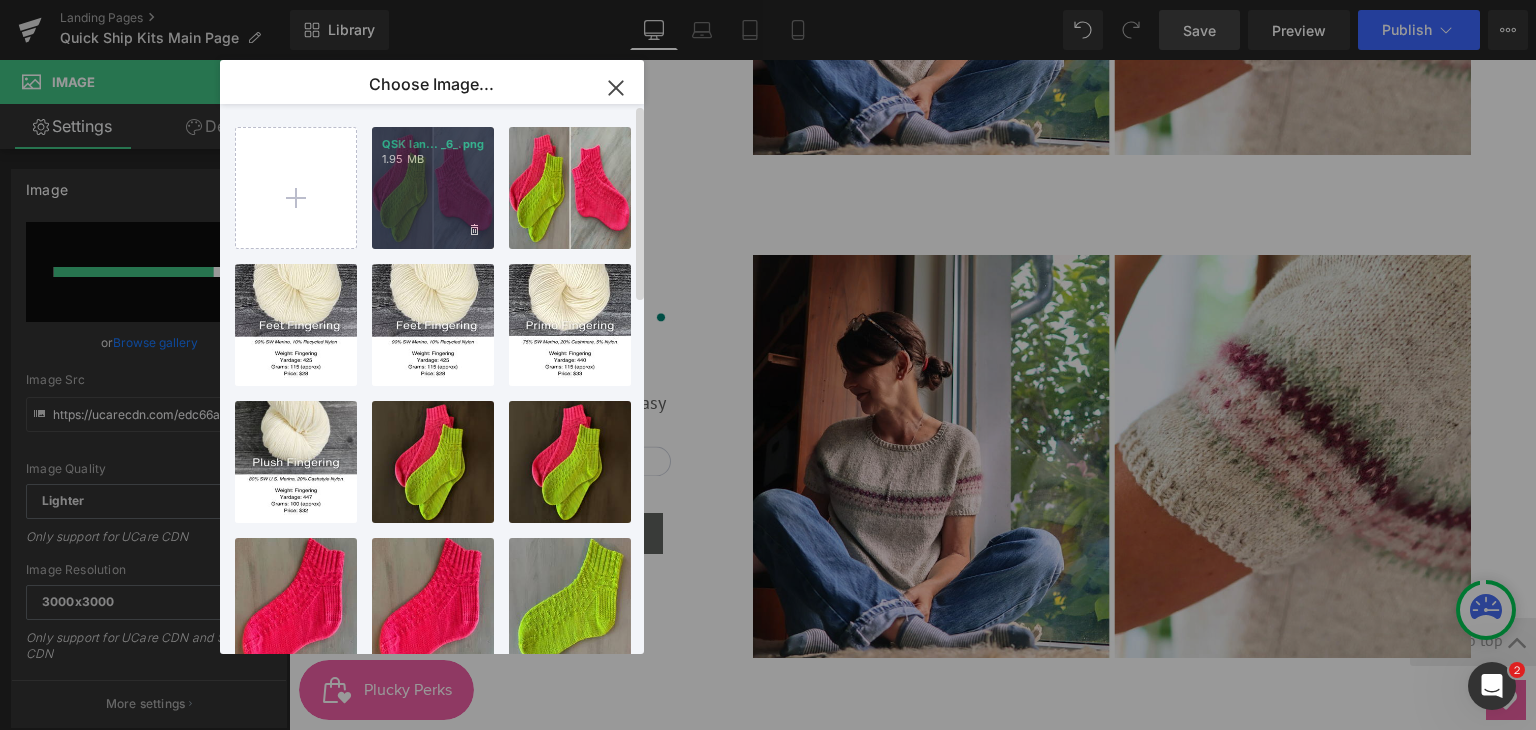 click on "QSK lan... _6_.png 1.95 MB" at bounding box center [433, 188] 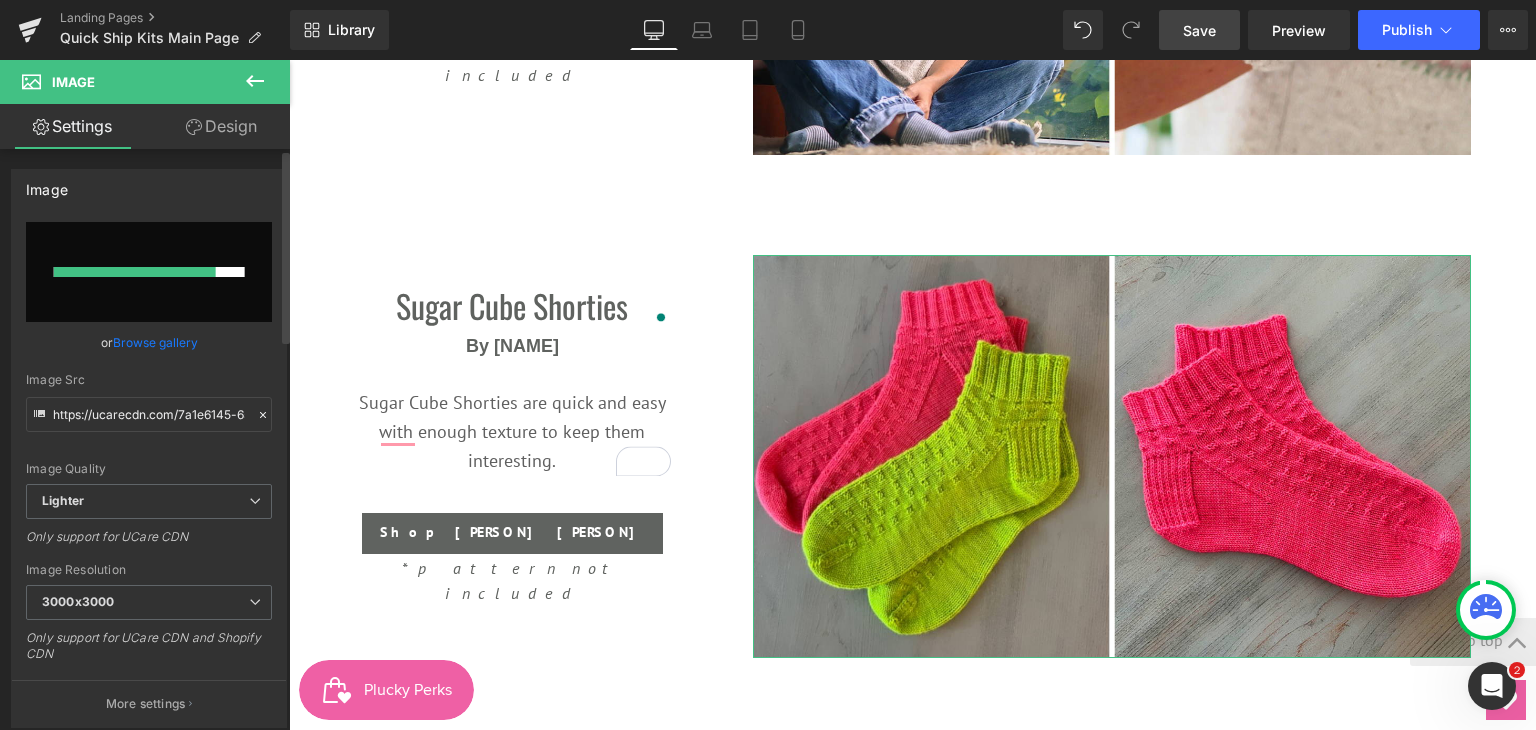click on "Browse gallery" at bounding box center (155, 342) 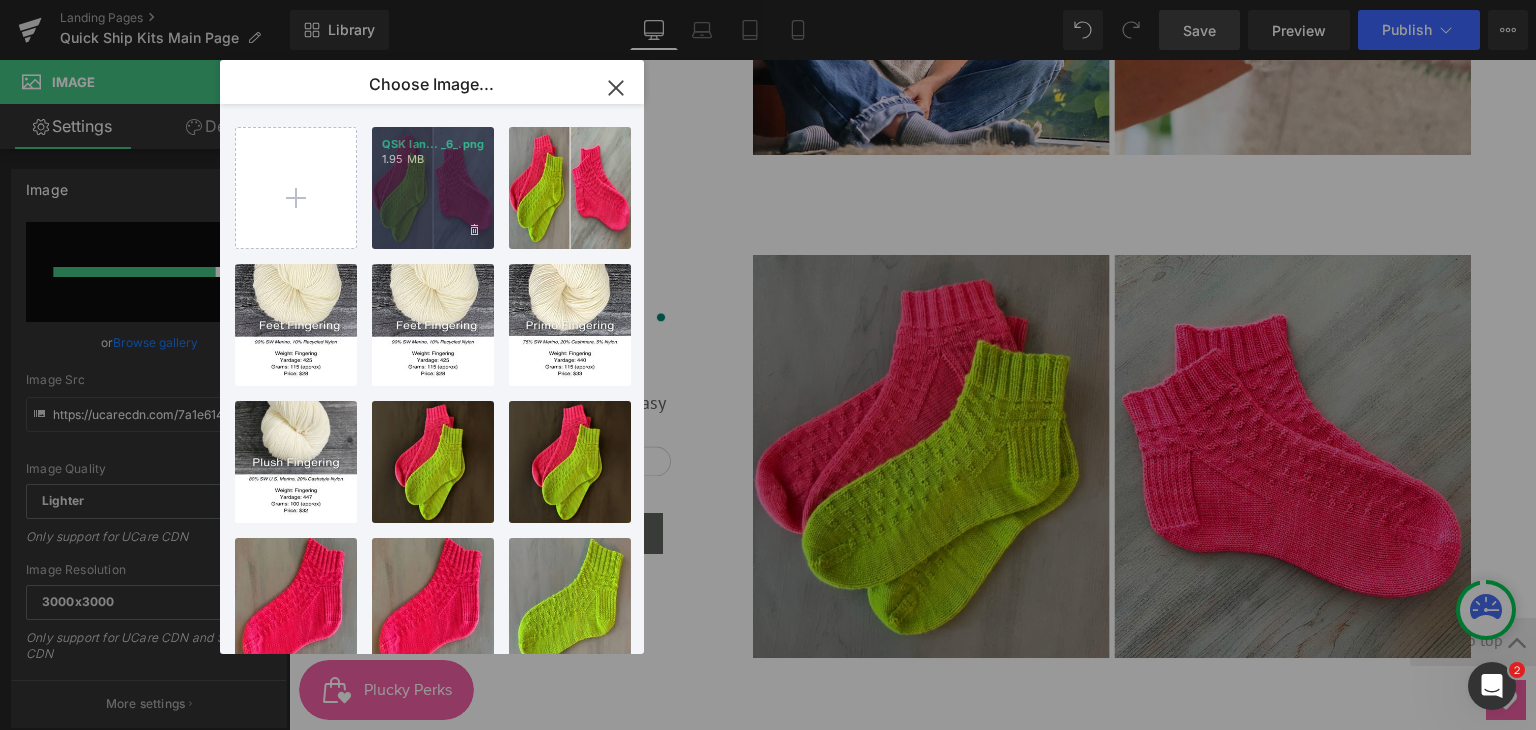 click on "QSK lan... _6_.png 1.95 MB" at bounding box center (433, 188) 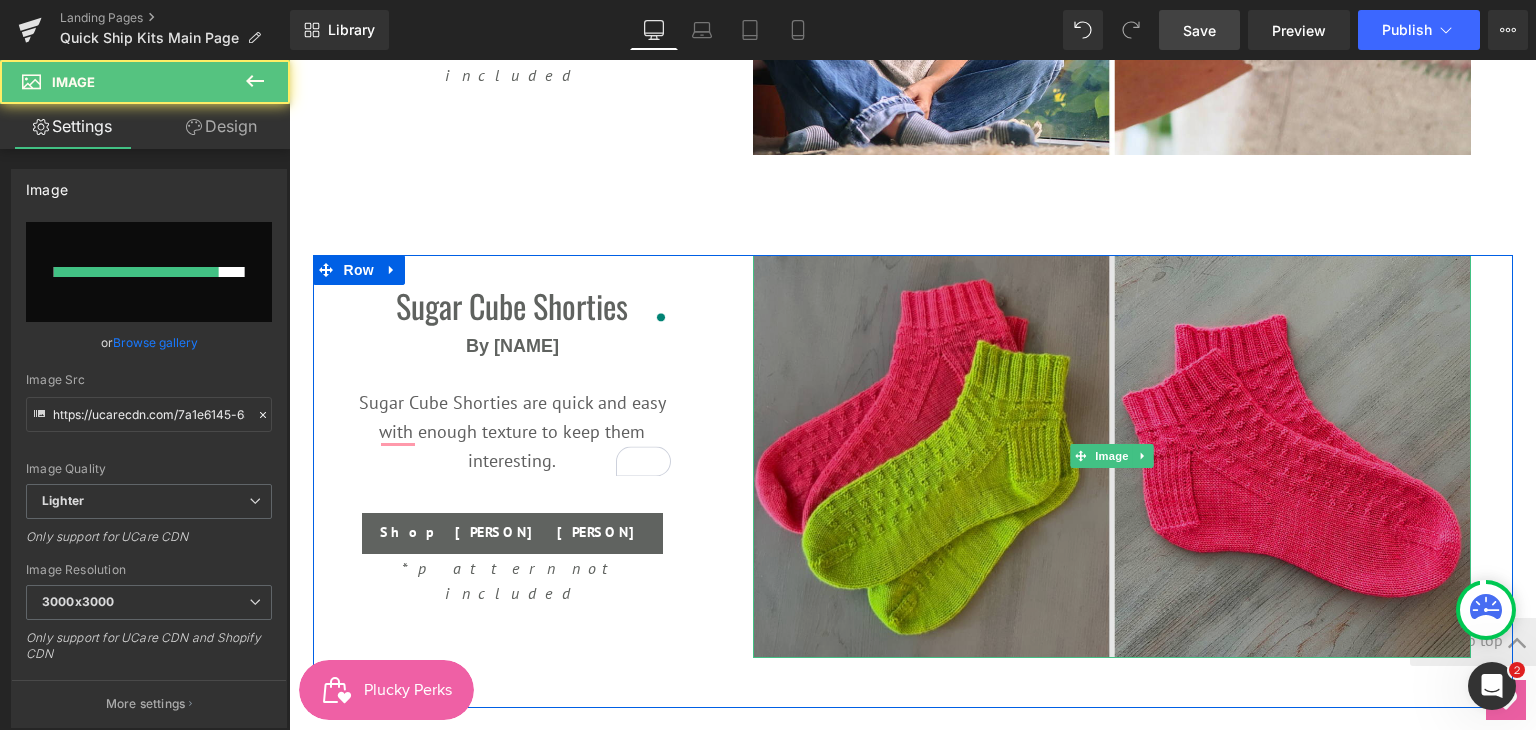 click at bounding box center [1112, 457] 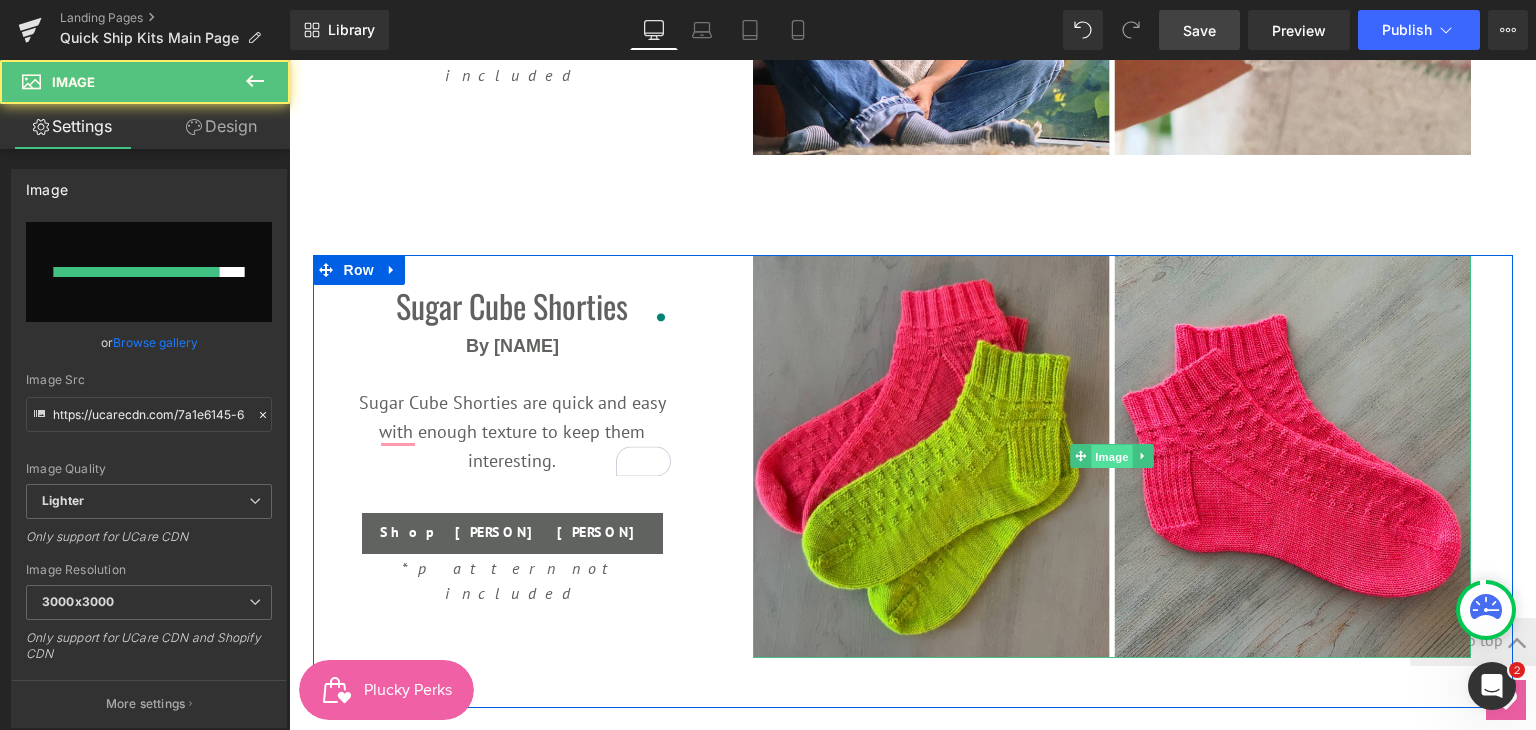 click on "Image" at bounding box center (1113, 457) 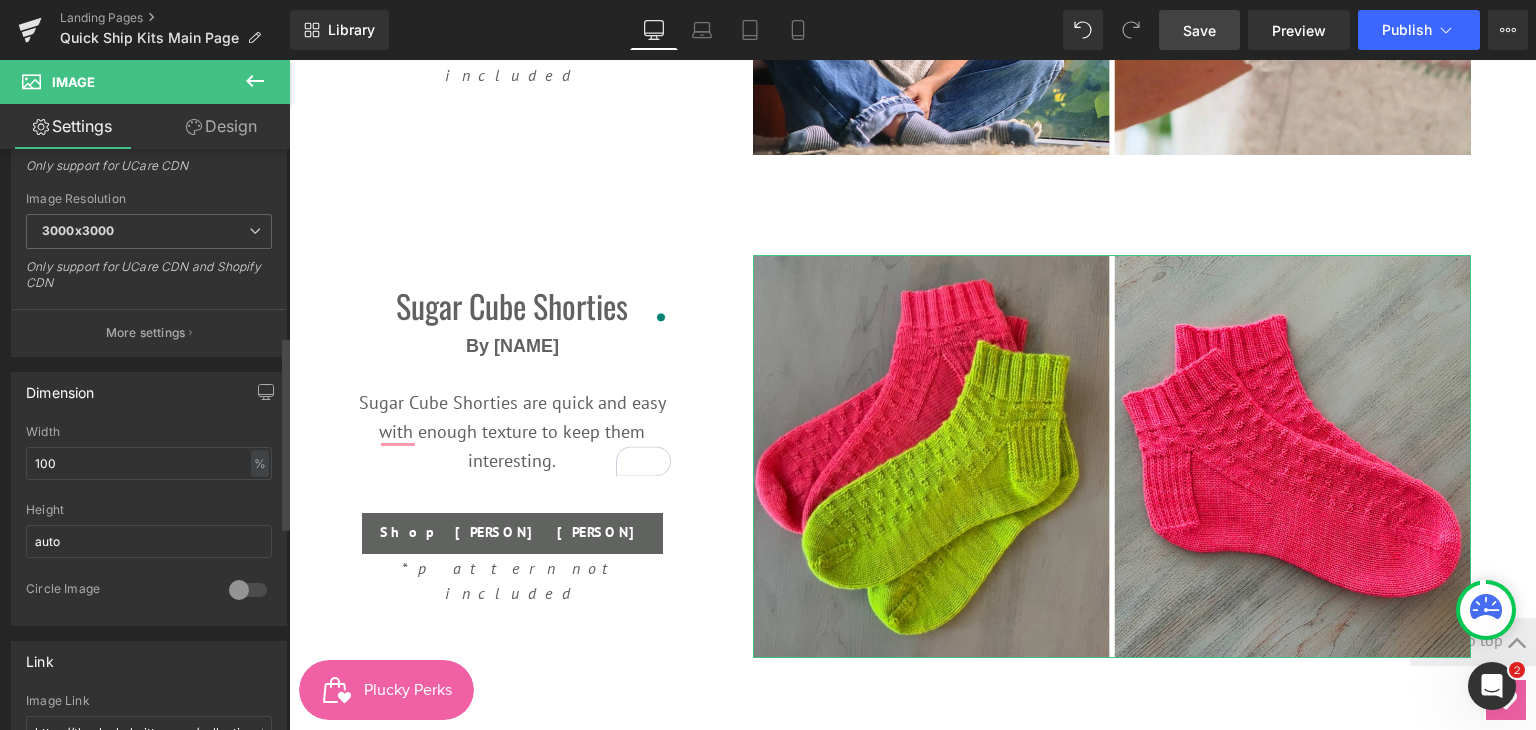 scroll, scrollTop: 600, scrollLeft: 0, axis: vertical 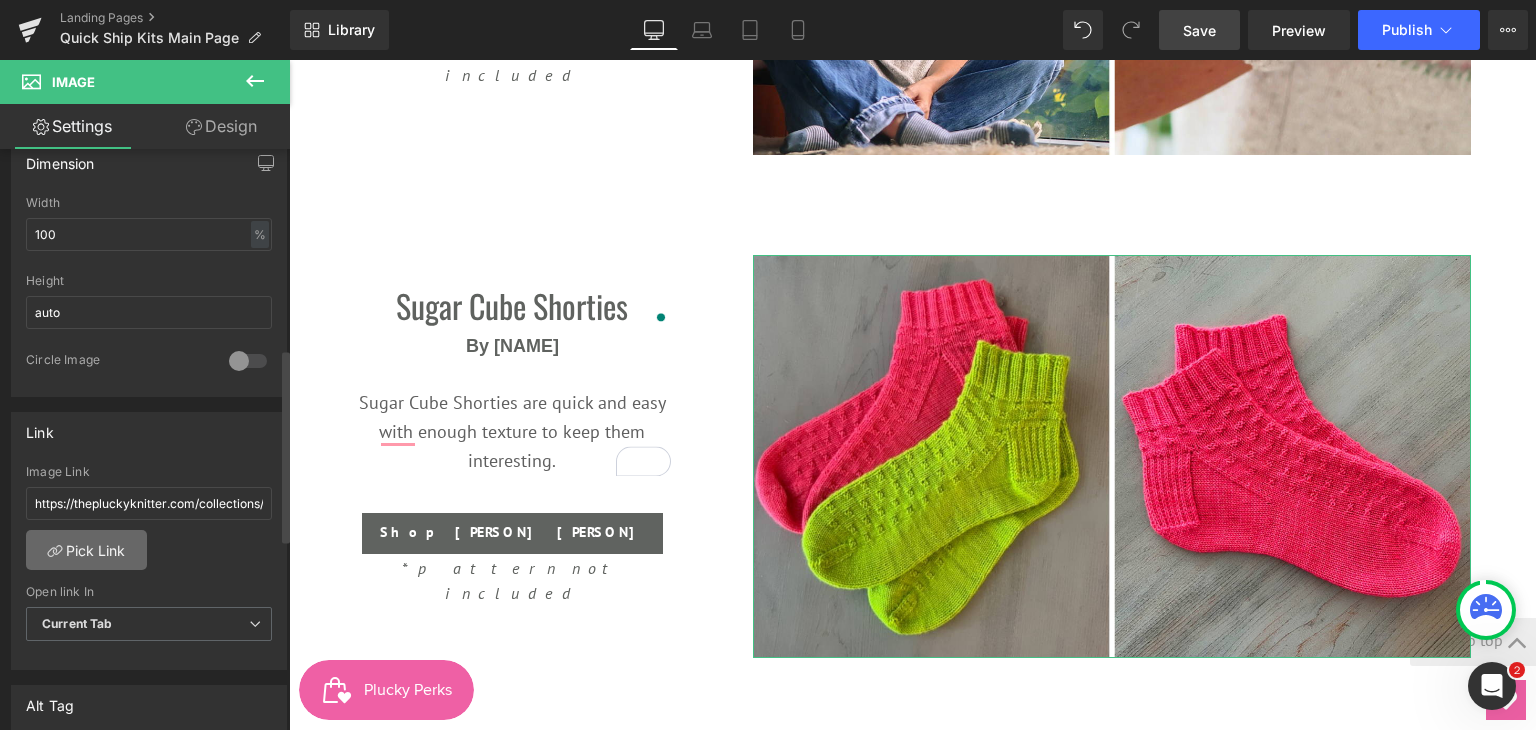 click on "Pick Link" at bounding box center (86, 550) 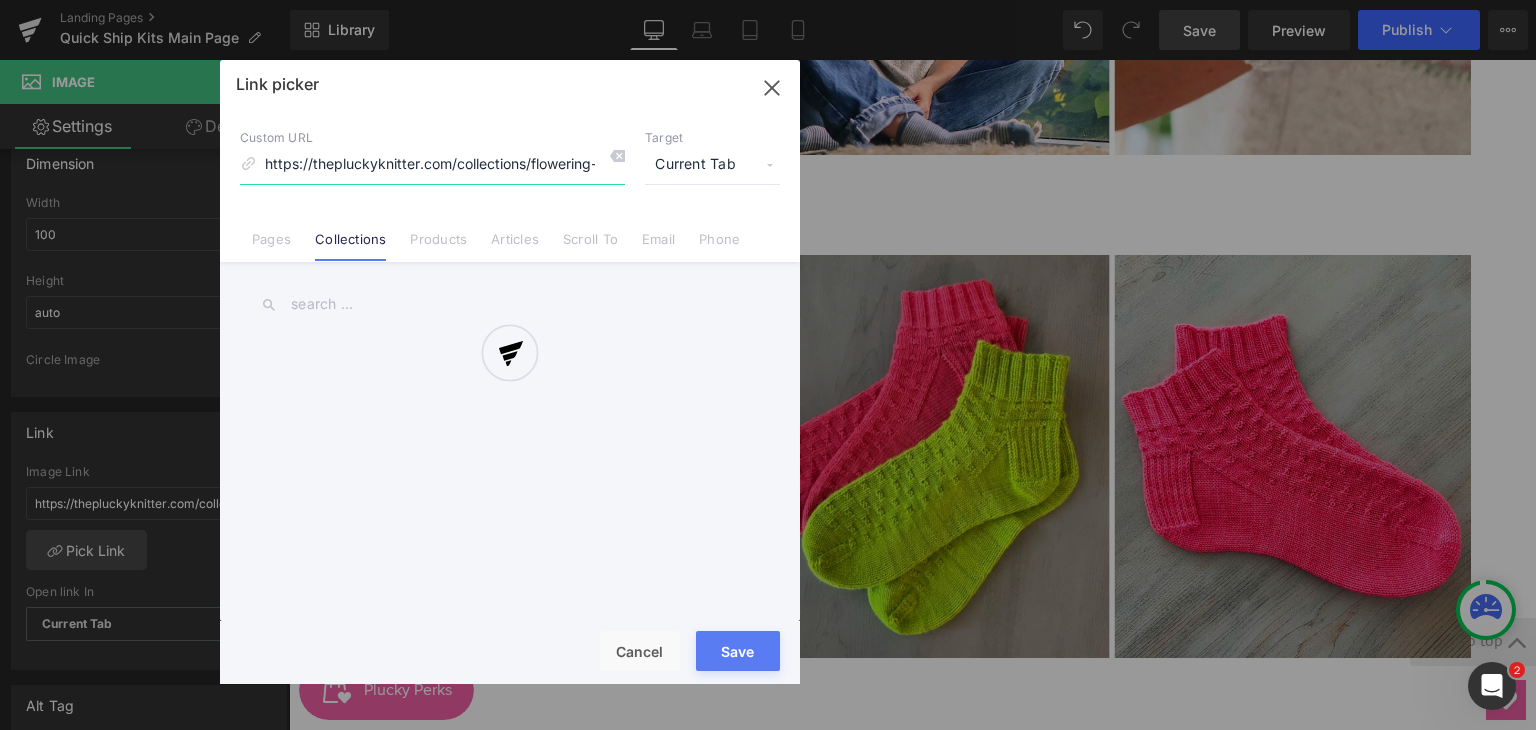 scroll, scrollTop: 0, scrollLeft: 80, axis: horizontal 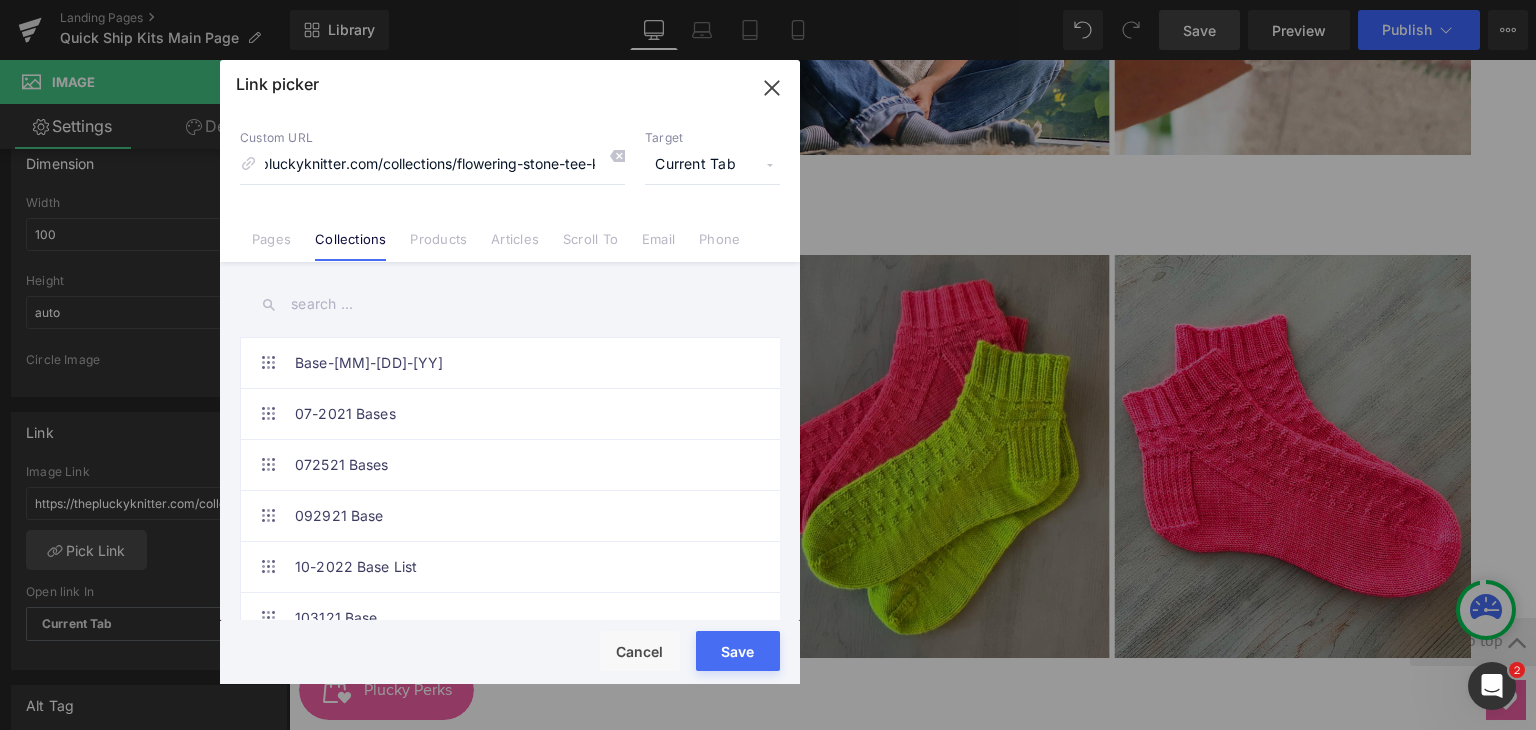 click on "Custom URL   https://thepluckyknitter.com/collections/flowering-stone-tee-kits                 Target   Current Tab     Current Tab   New Tab" at bounding box center (510, 157) 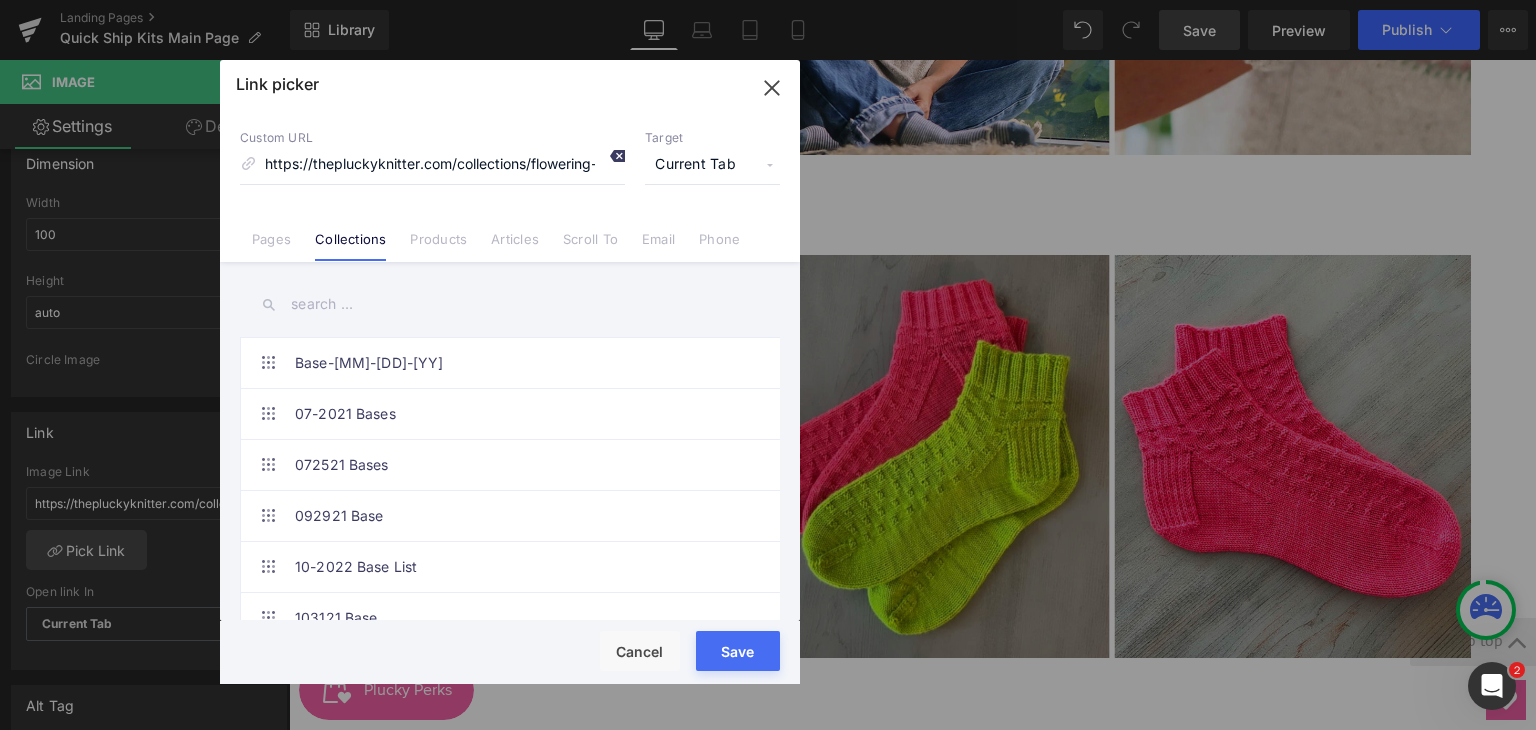 click 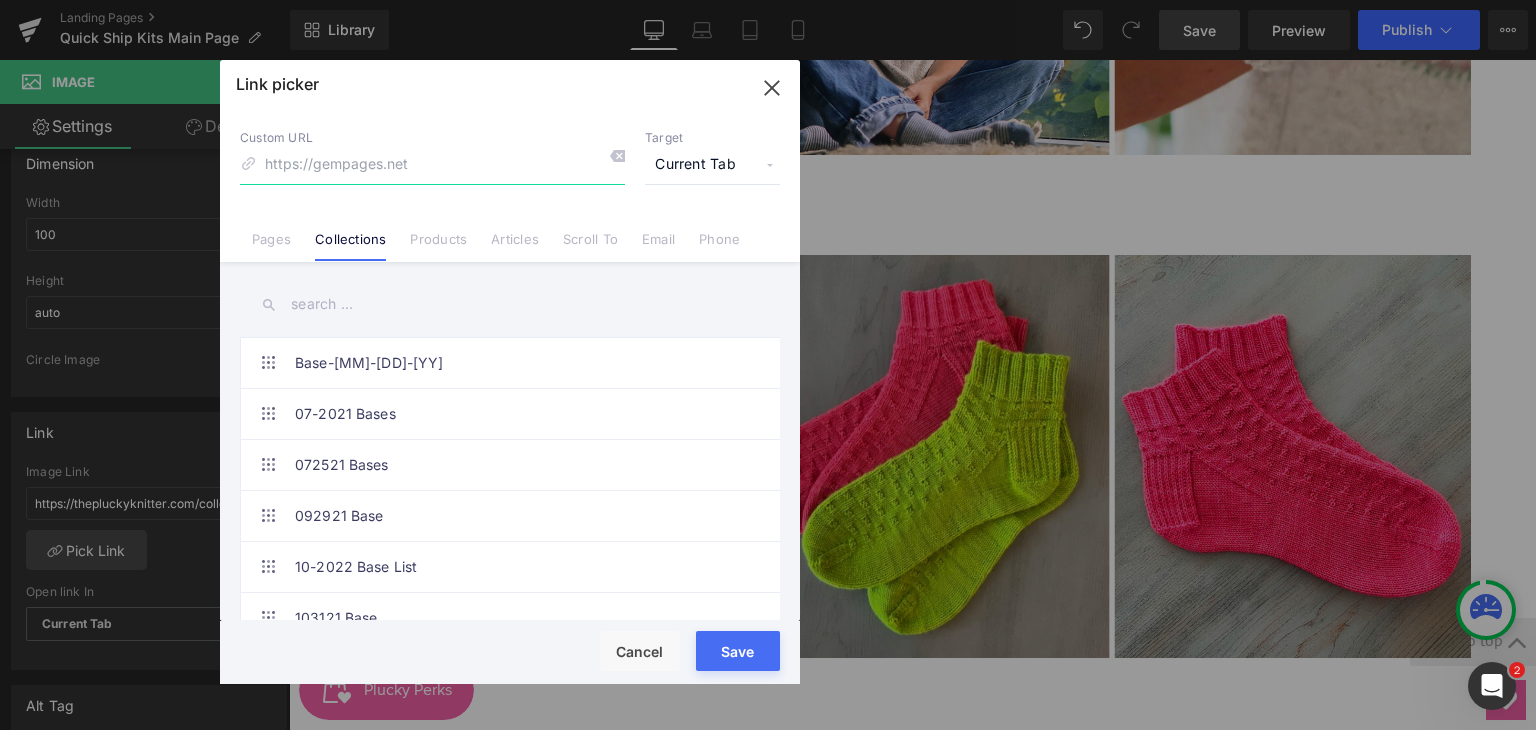 paste on "https://thepluckyknitter.com/collections/sugar-cube-shortie-socks" 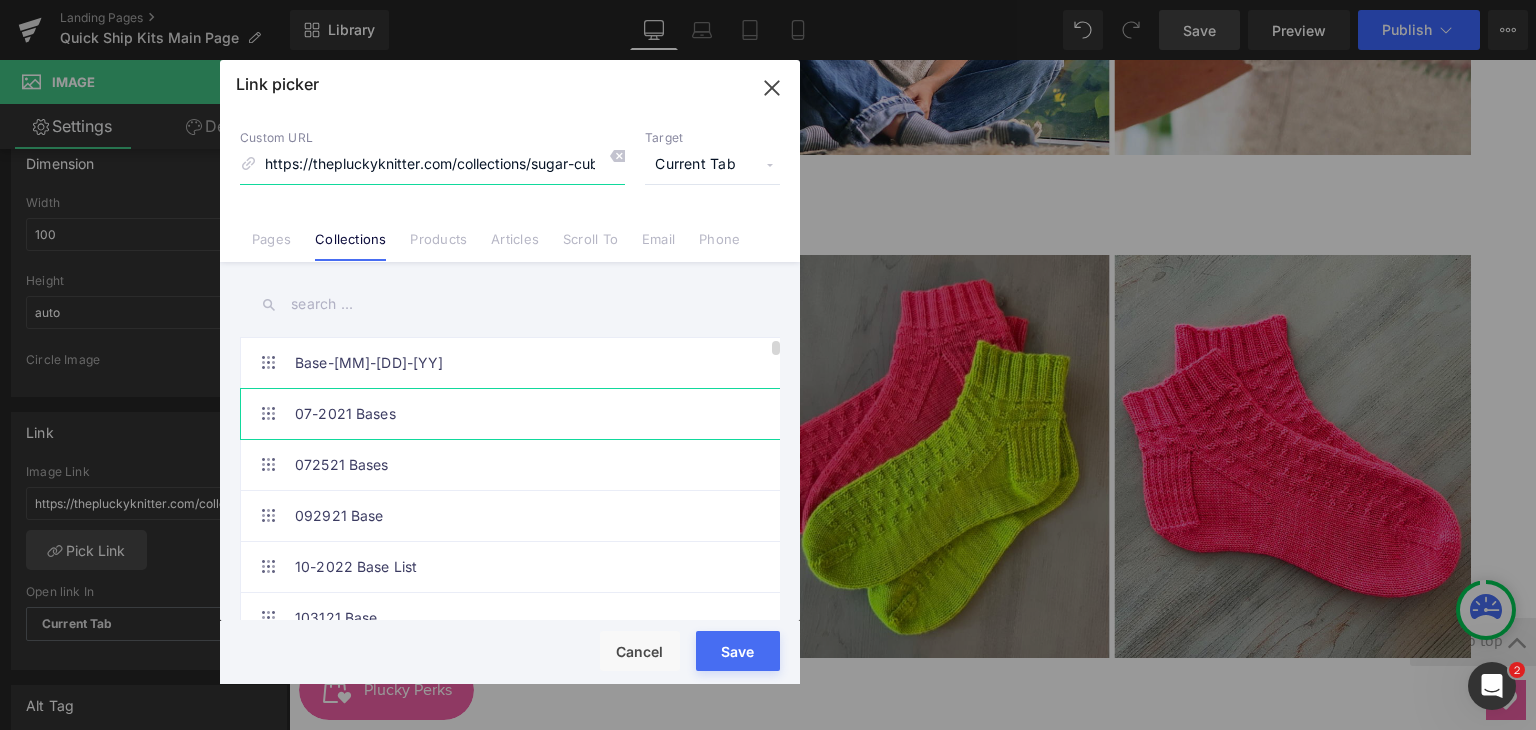 scroll, scrollTop: 0, scrollLeft: 92, axis: horizontal 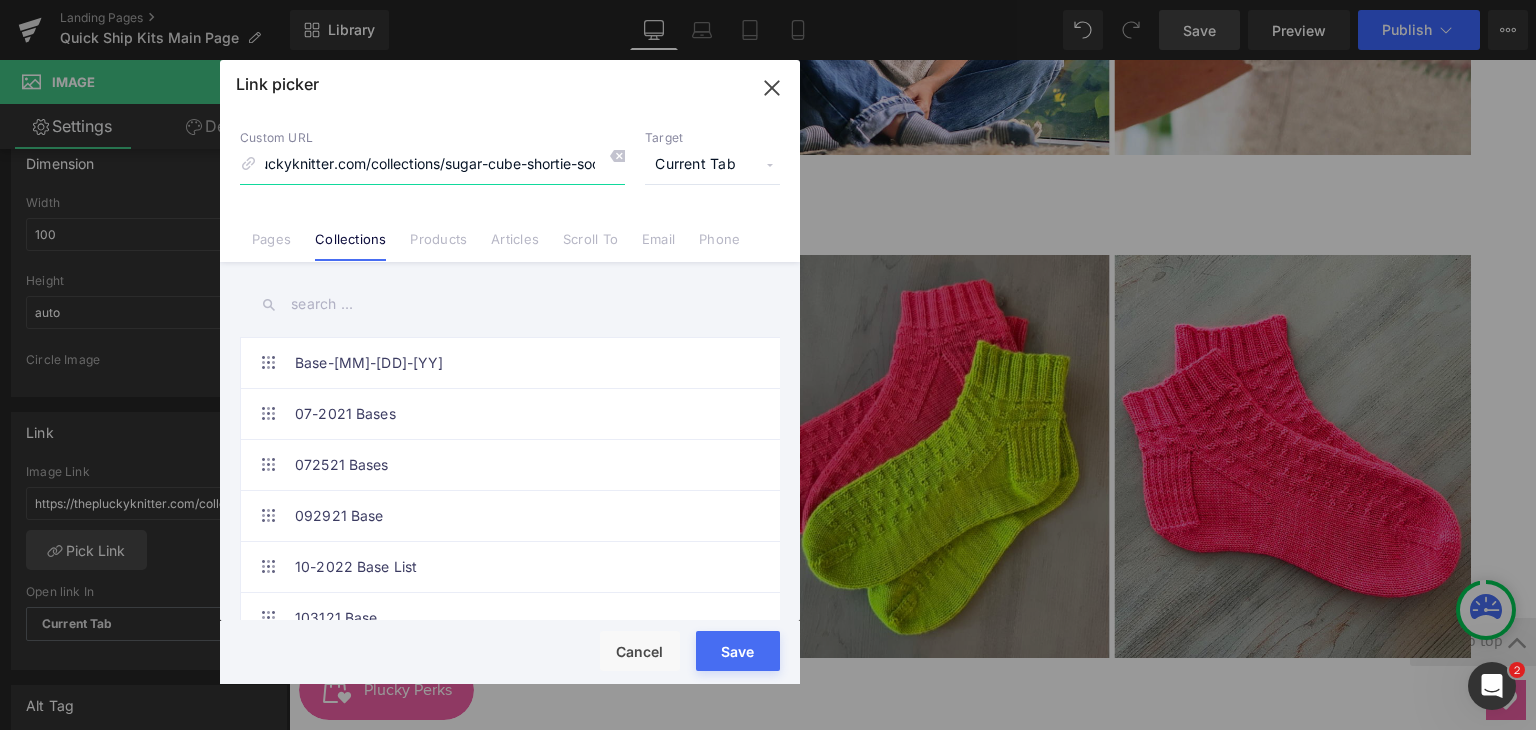 type on "https://thepluckyknitter.com/collections/sugar-cube-shortie-socks" 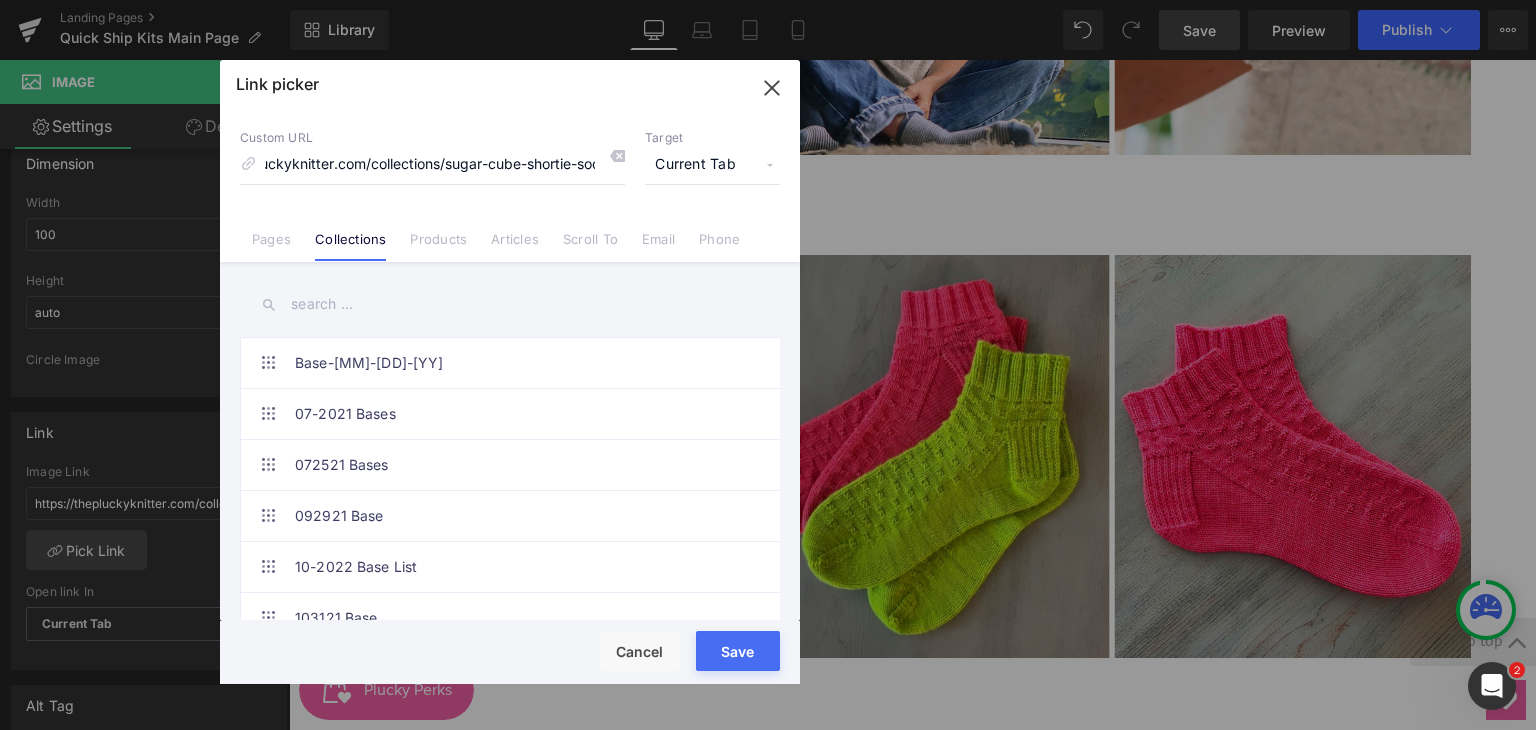 click on "Save" at bounding box center (738, 651) 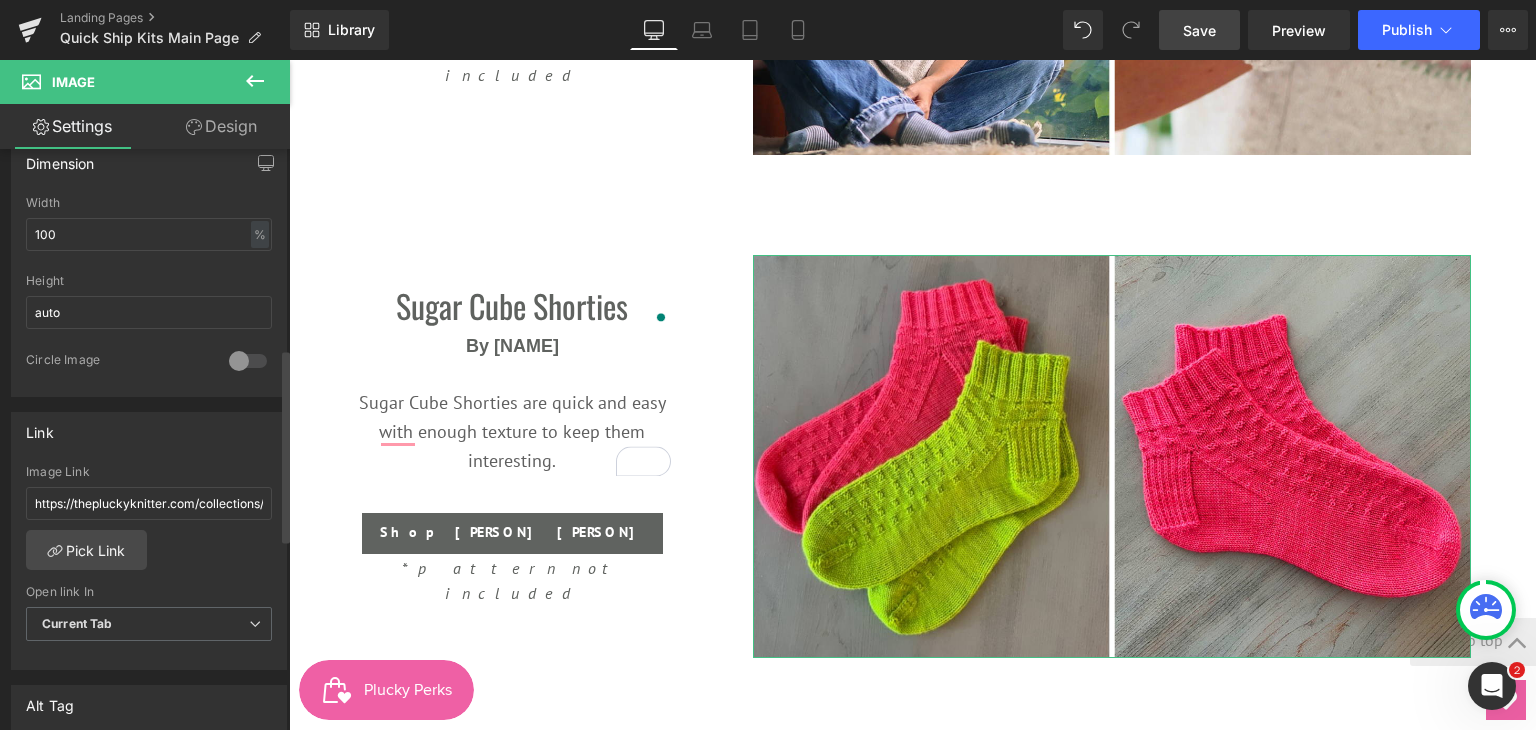 click on "Circle Image" at bounding box center [149, 374] 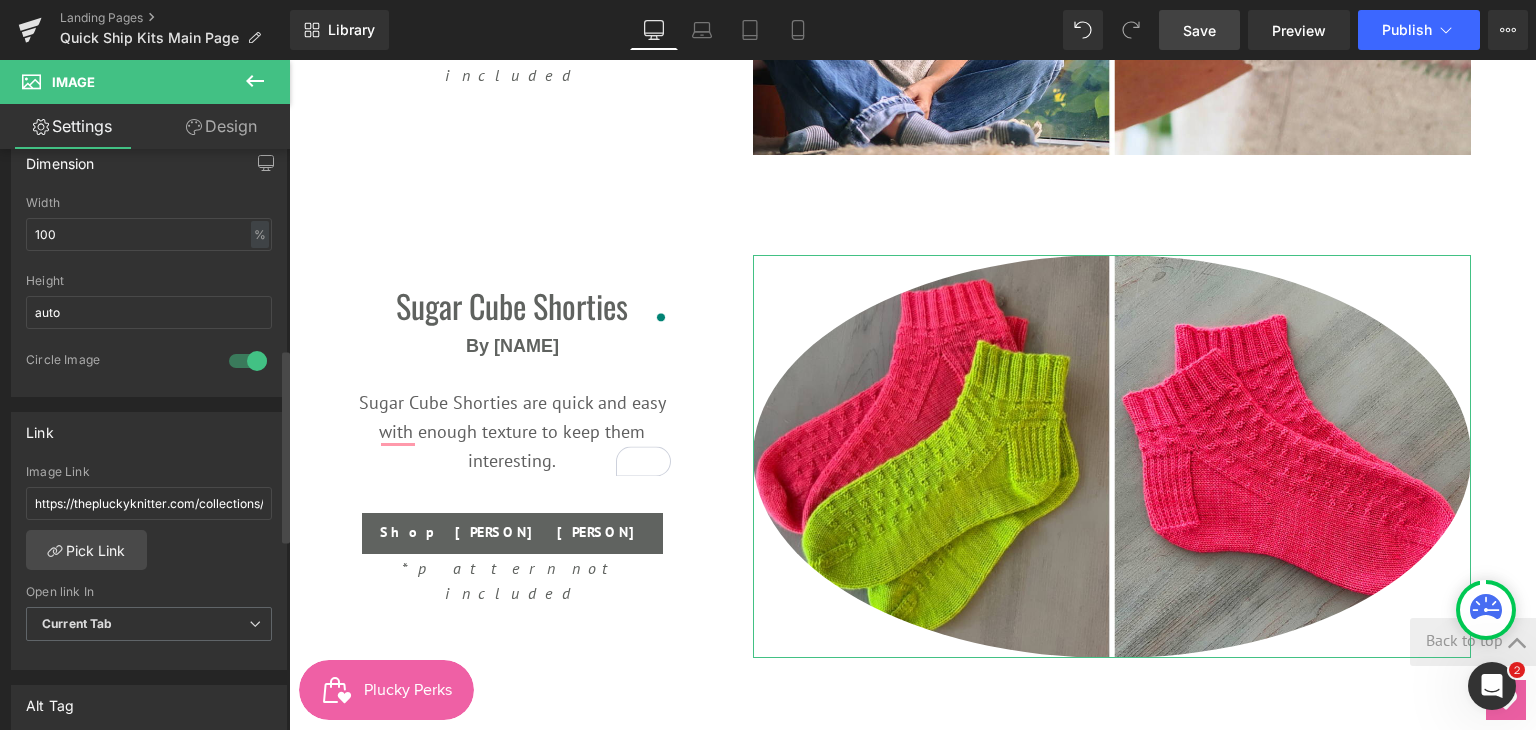 click at bounding box center (248, 361) 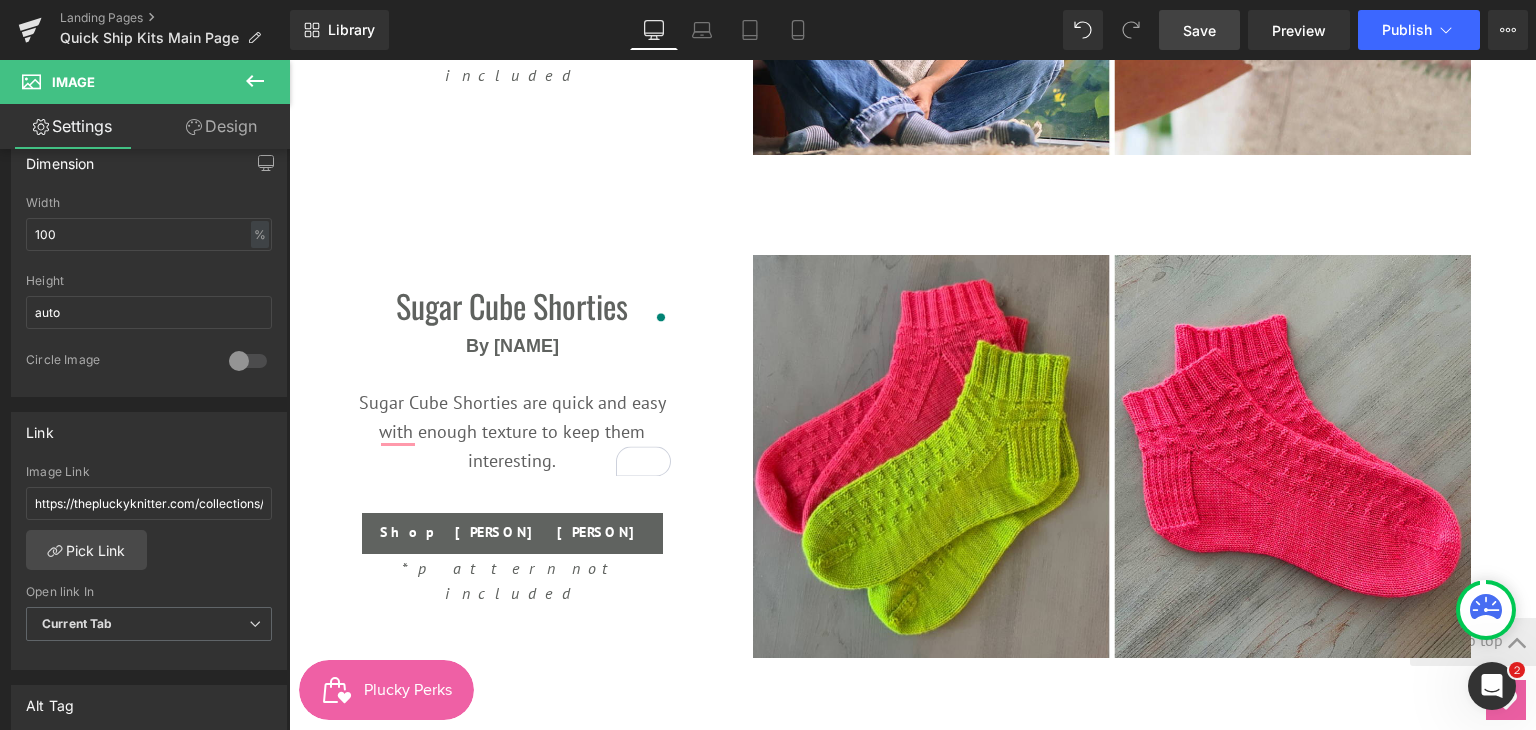 click on "Save" at bounding box center [1199, 30] 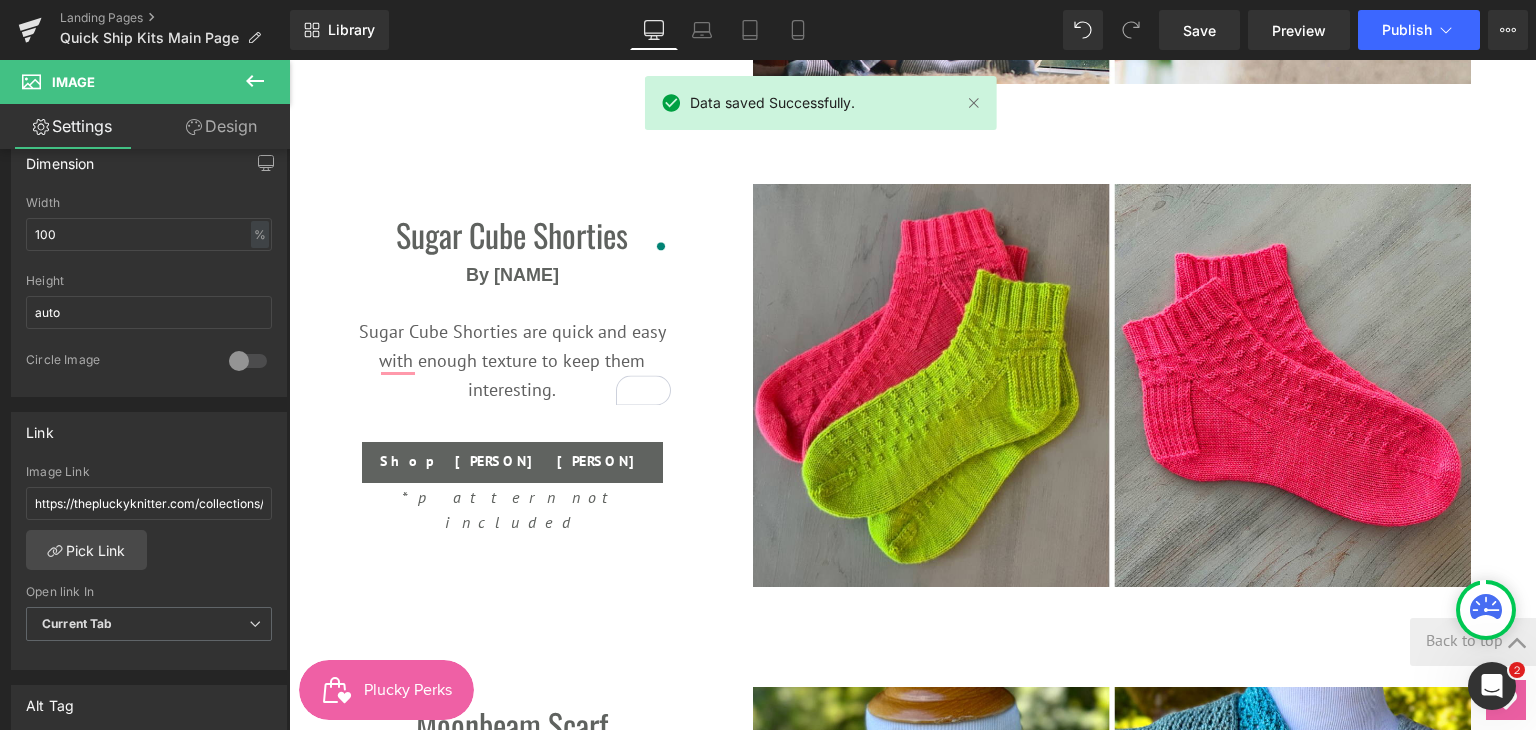 scroll, scrollTop: 856, scrollLeft: 0, axis: vertical 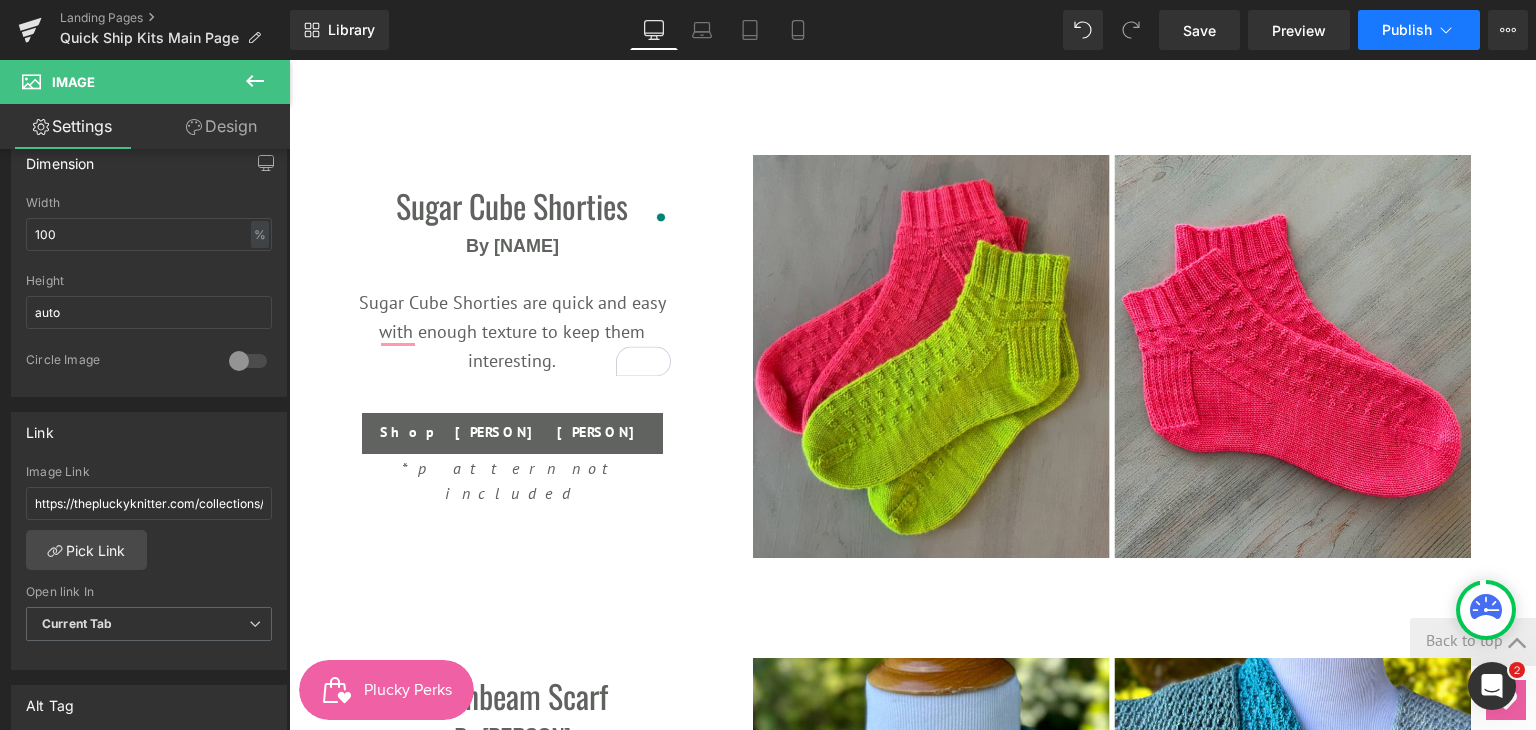 click on "Publish" at bounding box center (1407, 30) 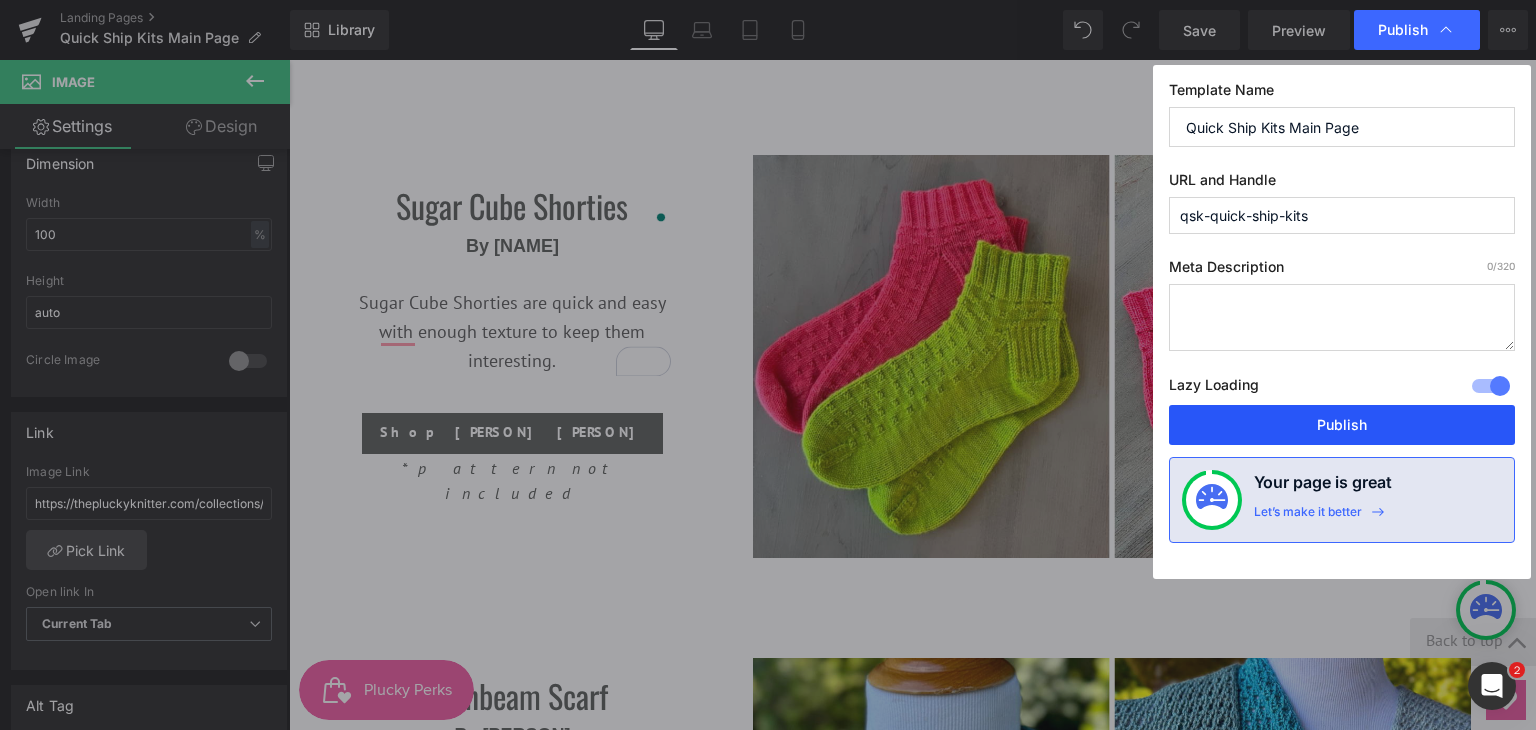 click on "Publish" at bounding box center [1342, 425] 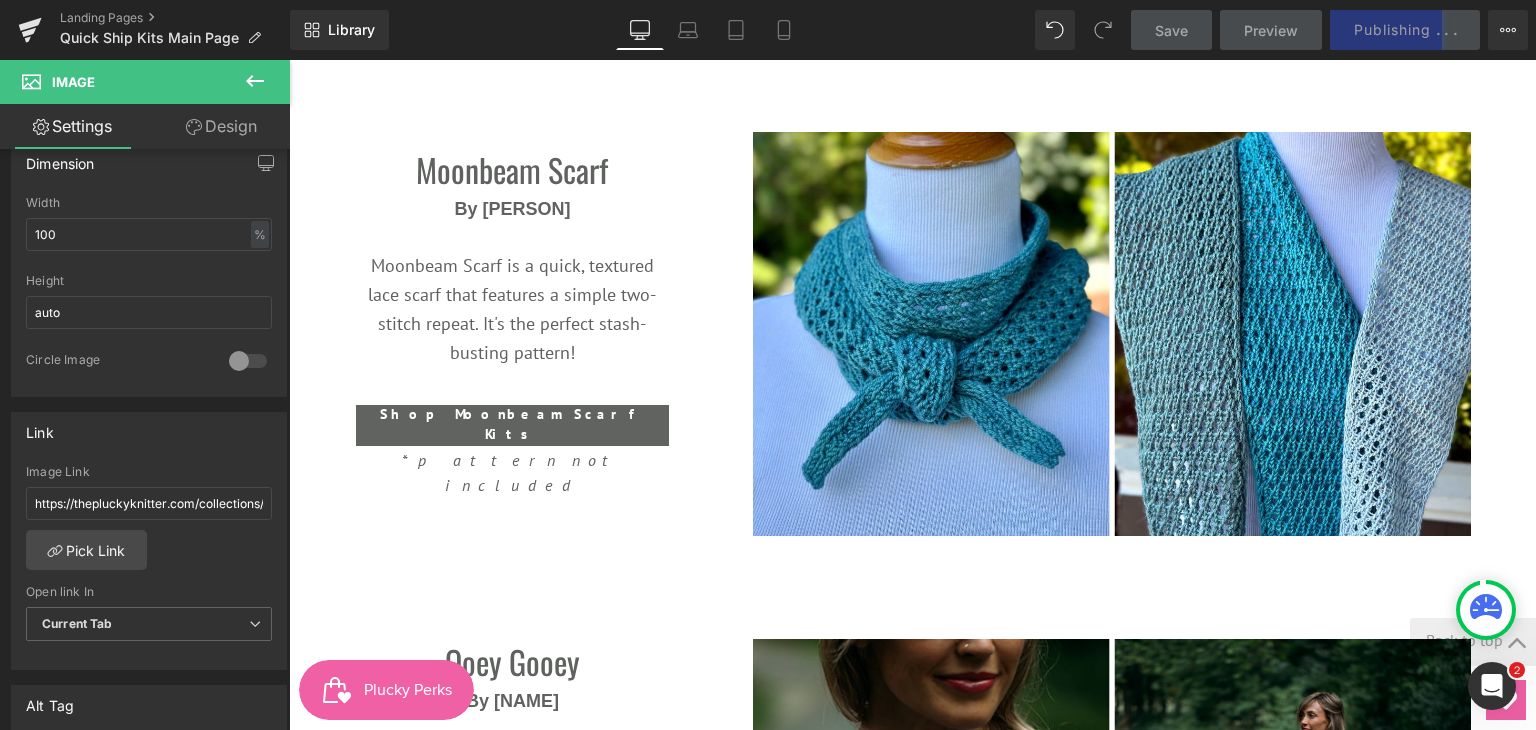 scroll, scrollTop: 1456, scrollLeft: 0, axis: vertical 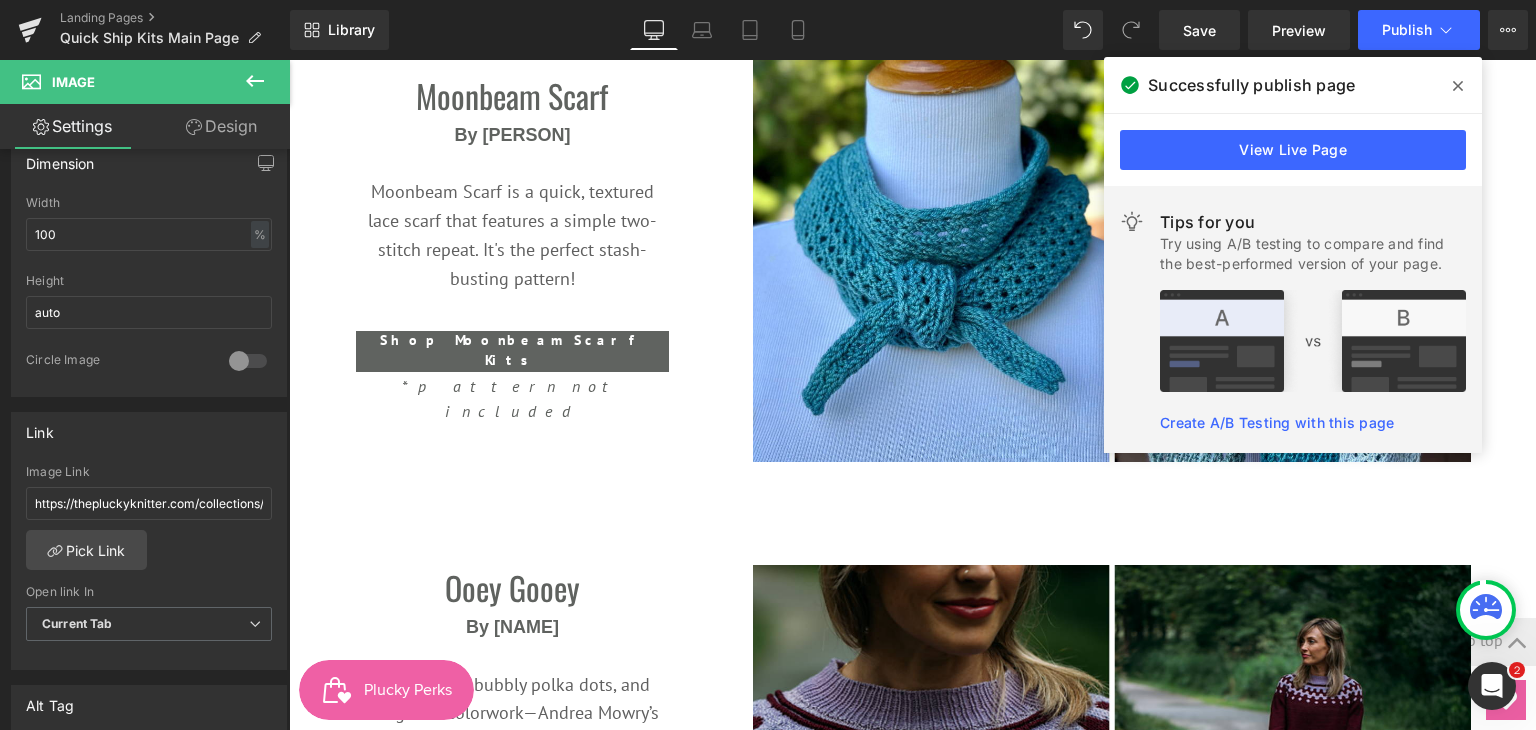 click at bounding box center (1458, 86) 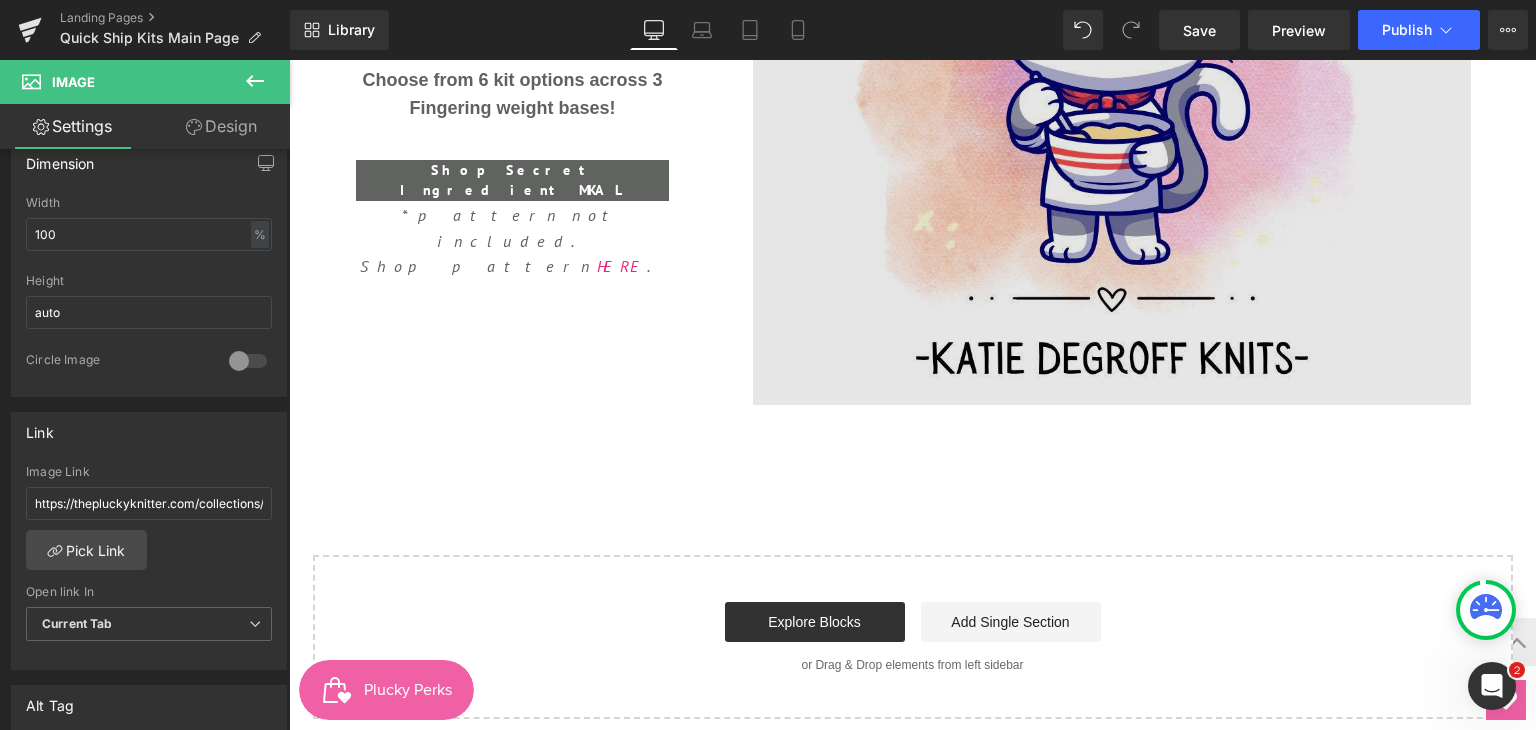scroll, scrollTop: 8226, scrollLeft: 0, axis: vertical 